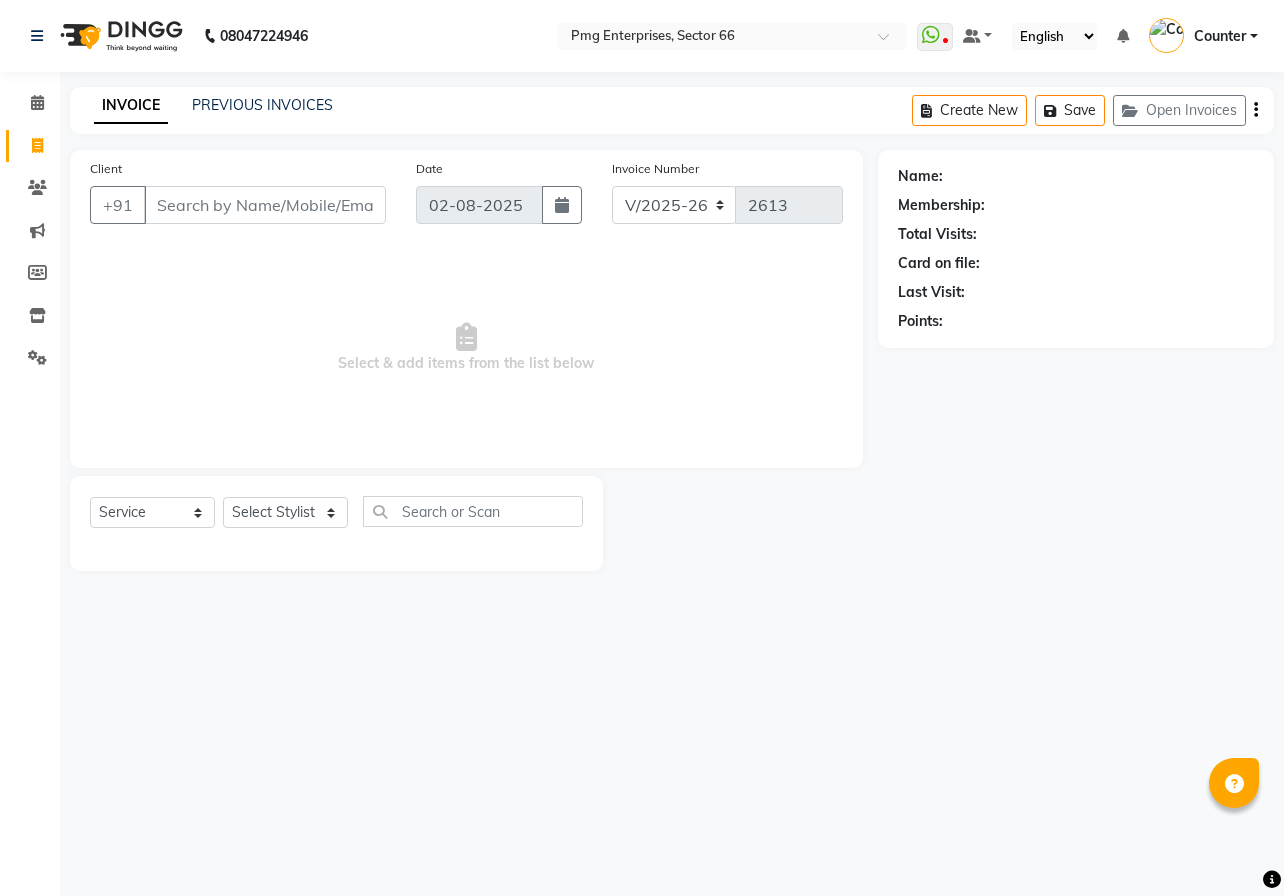 select on "889" 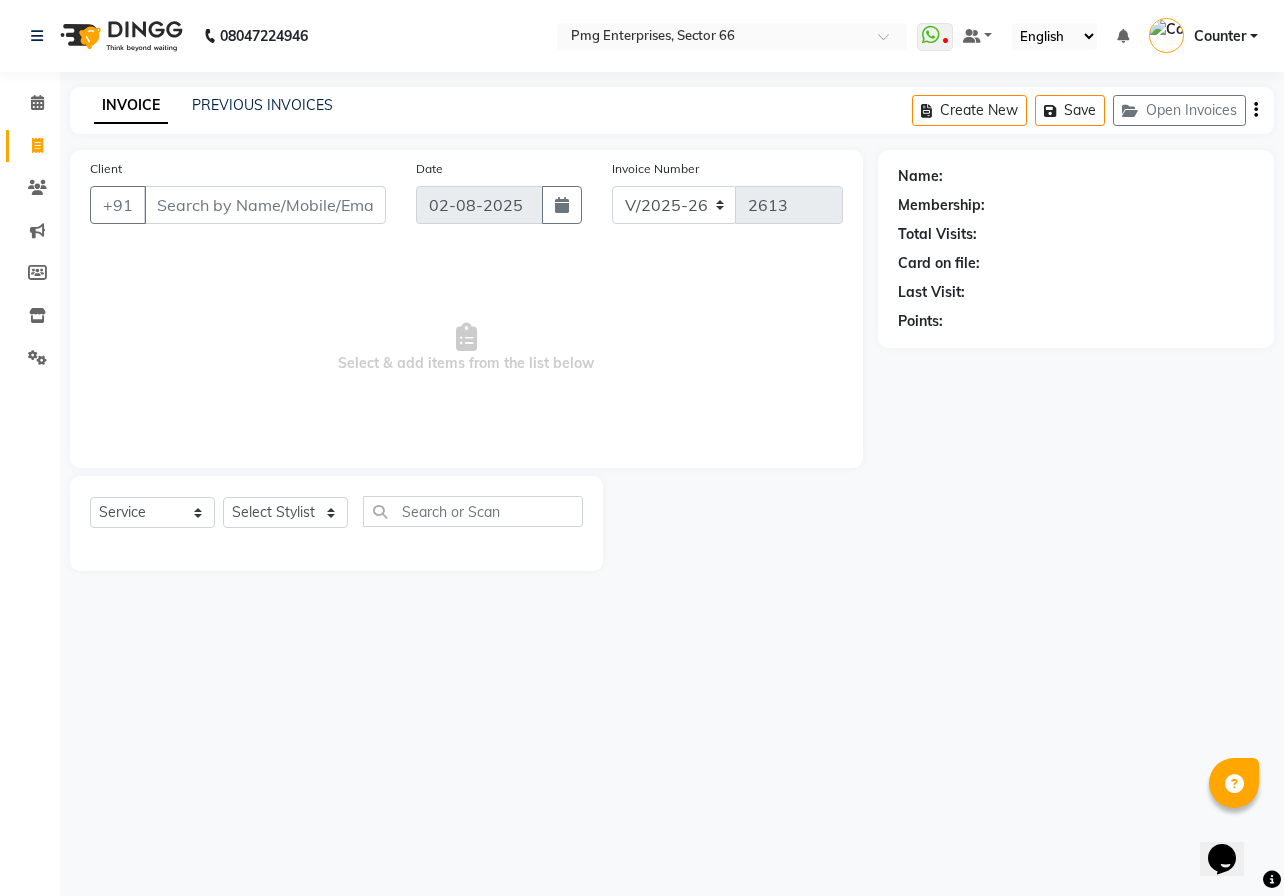 scroll, scrollTop: 0, scrollLeft: 0, axis: both 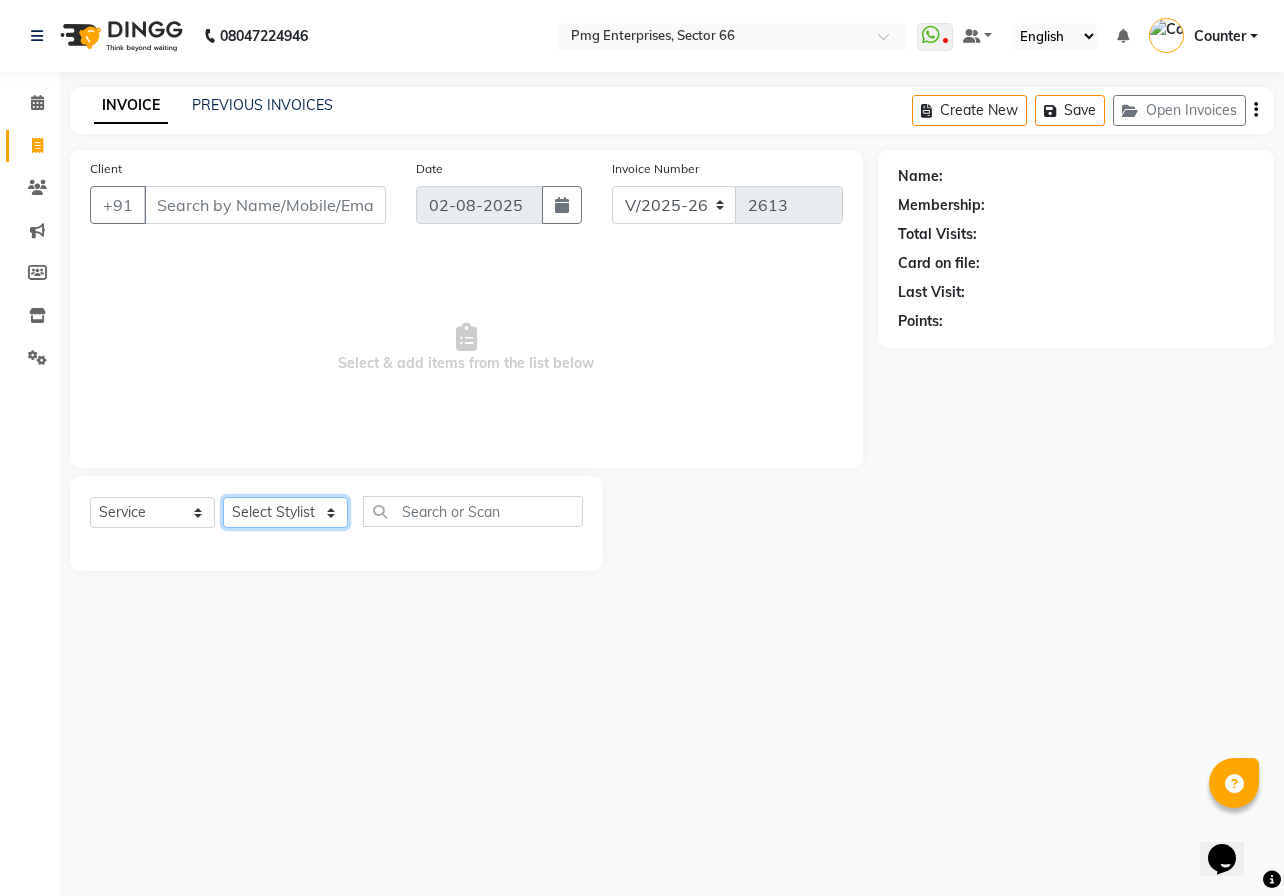 click on "Select Stylist [FIRST] [LAST] Counter [FIRST] [LAST] [LAST] [LAST] [LAST] [LAST] [LAST]" 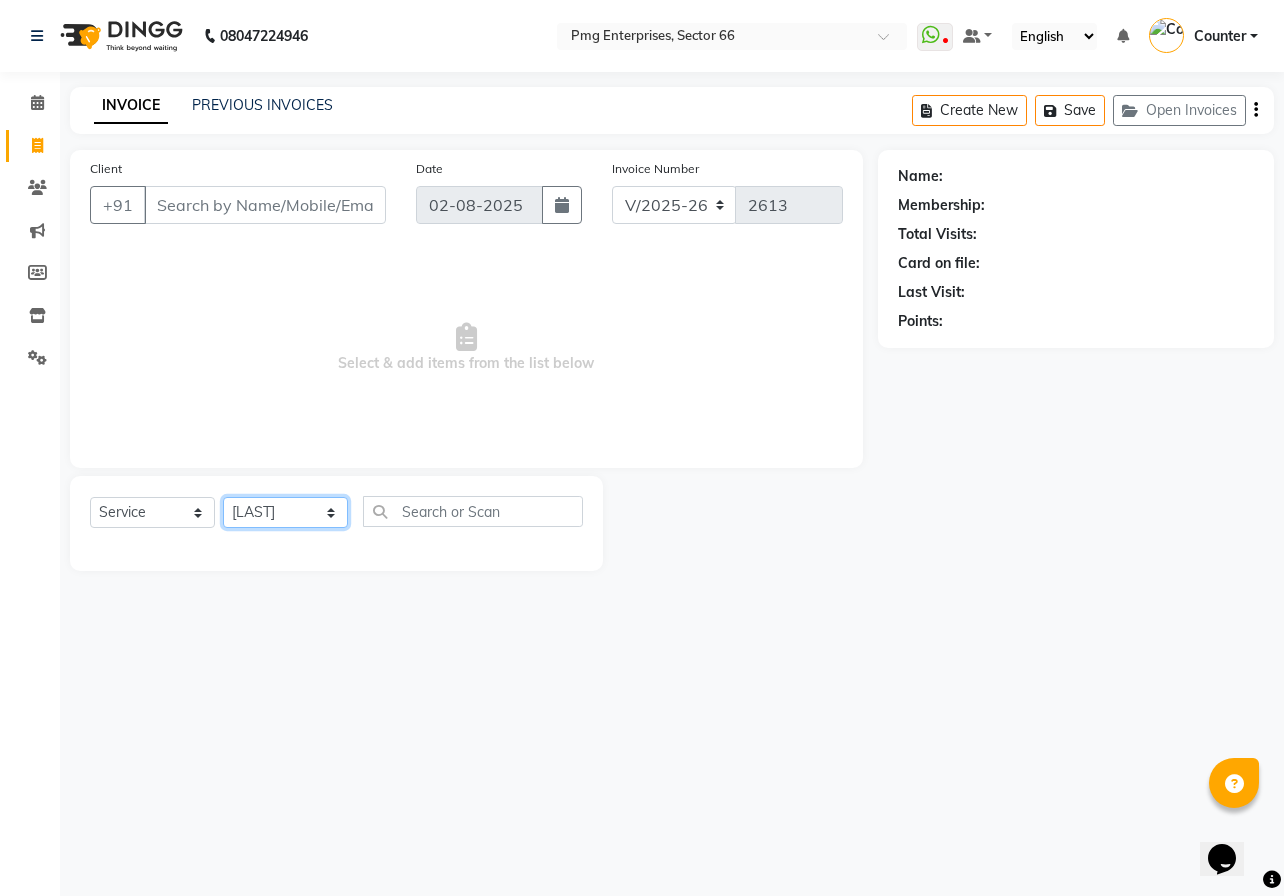 click on "Select Stylist [FIRST] [LAST] Counter [FIRST] [LAST] [LAST] [LAST] [LAST] [LAST] [LAST]" 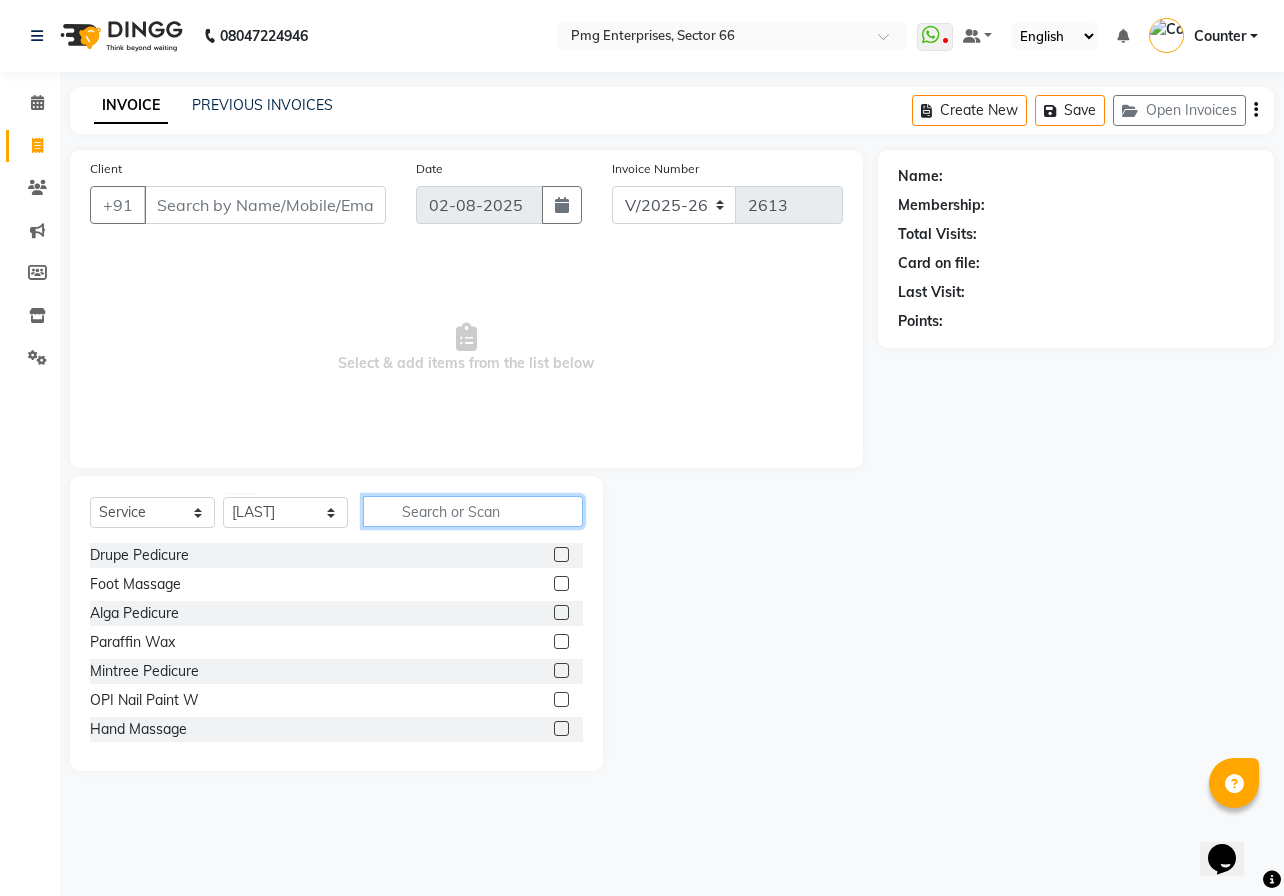 click 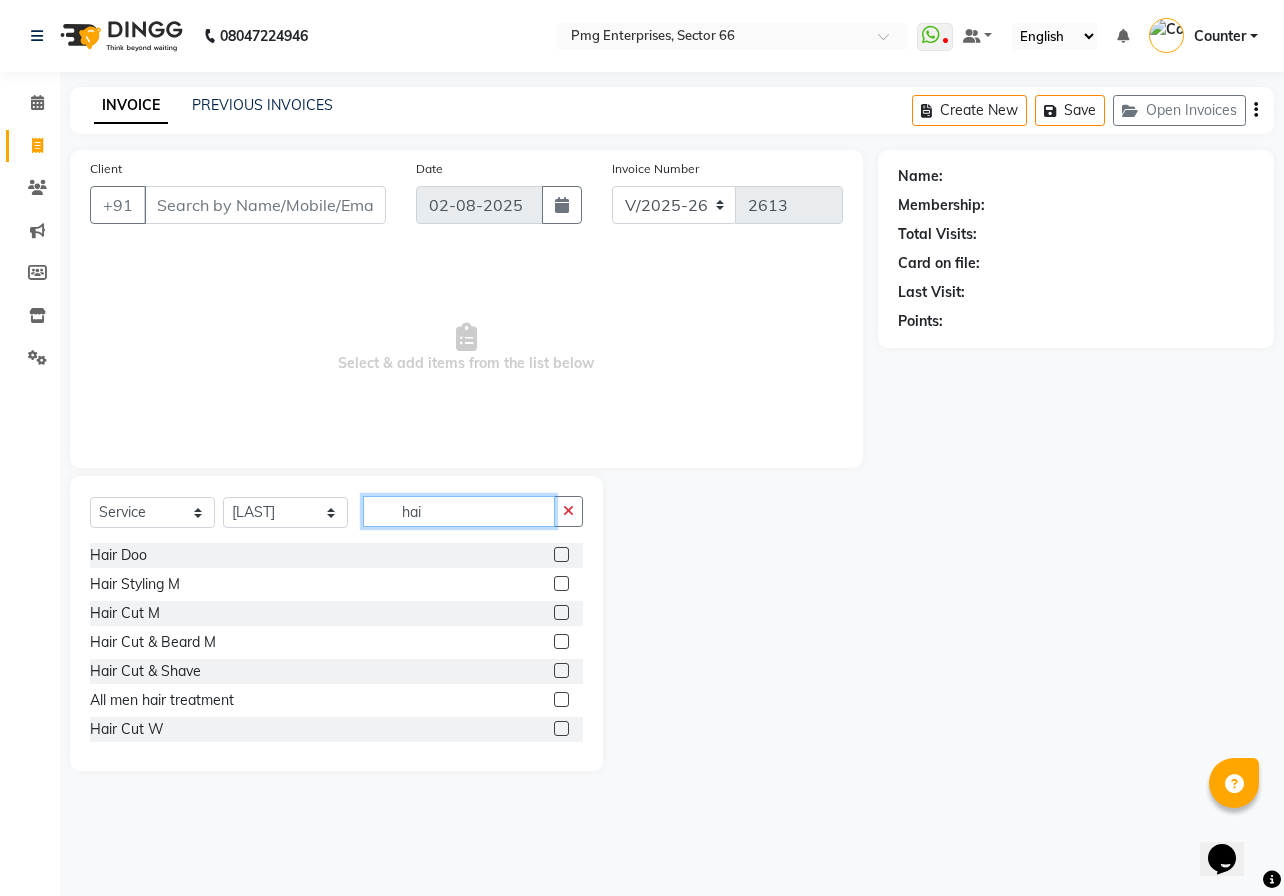 type on "hai" 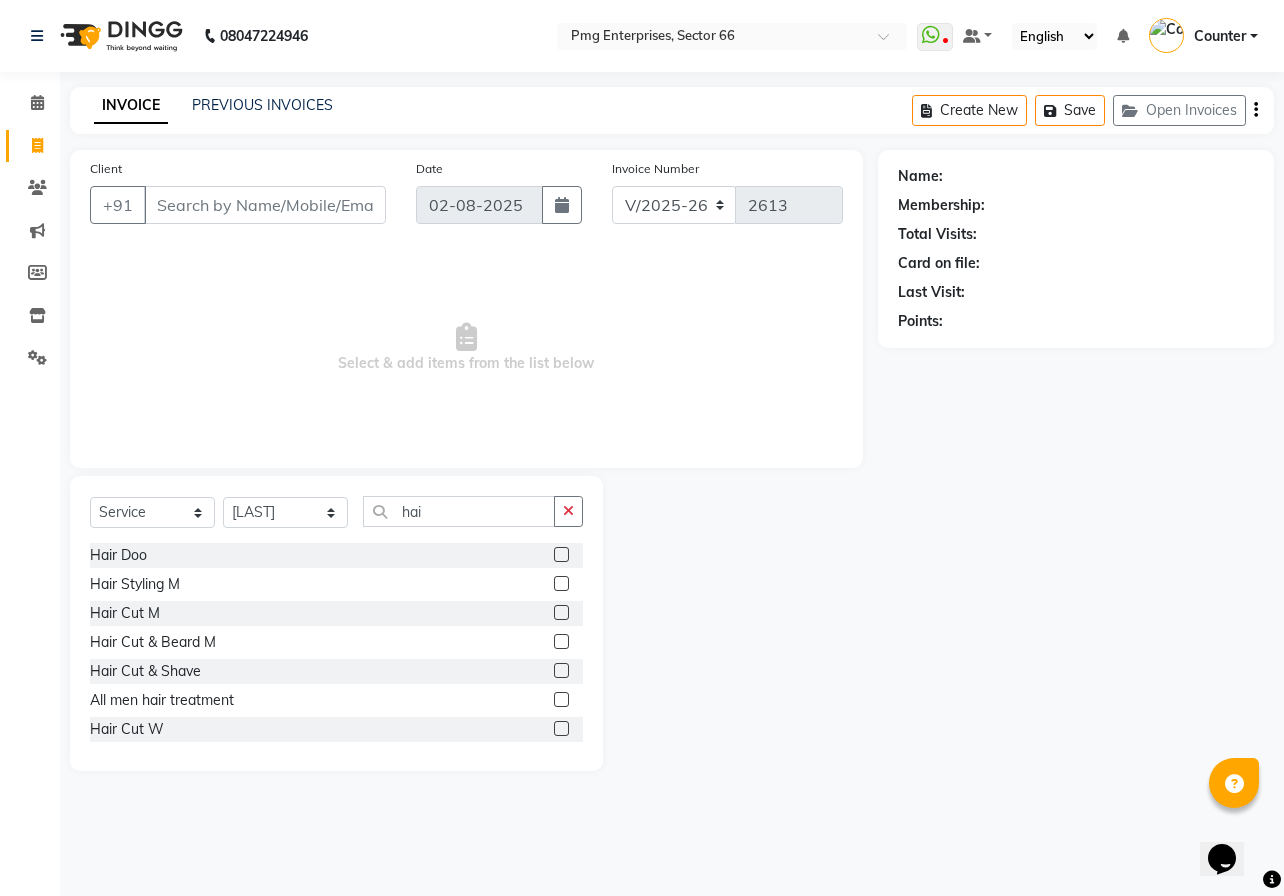 click 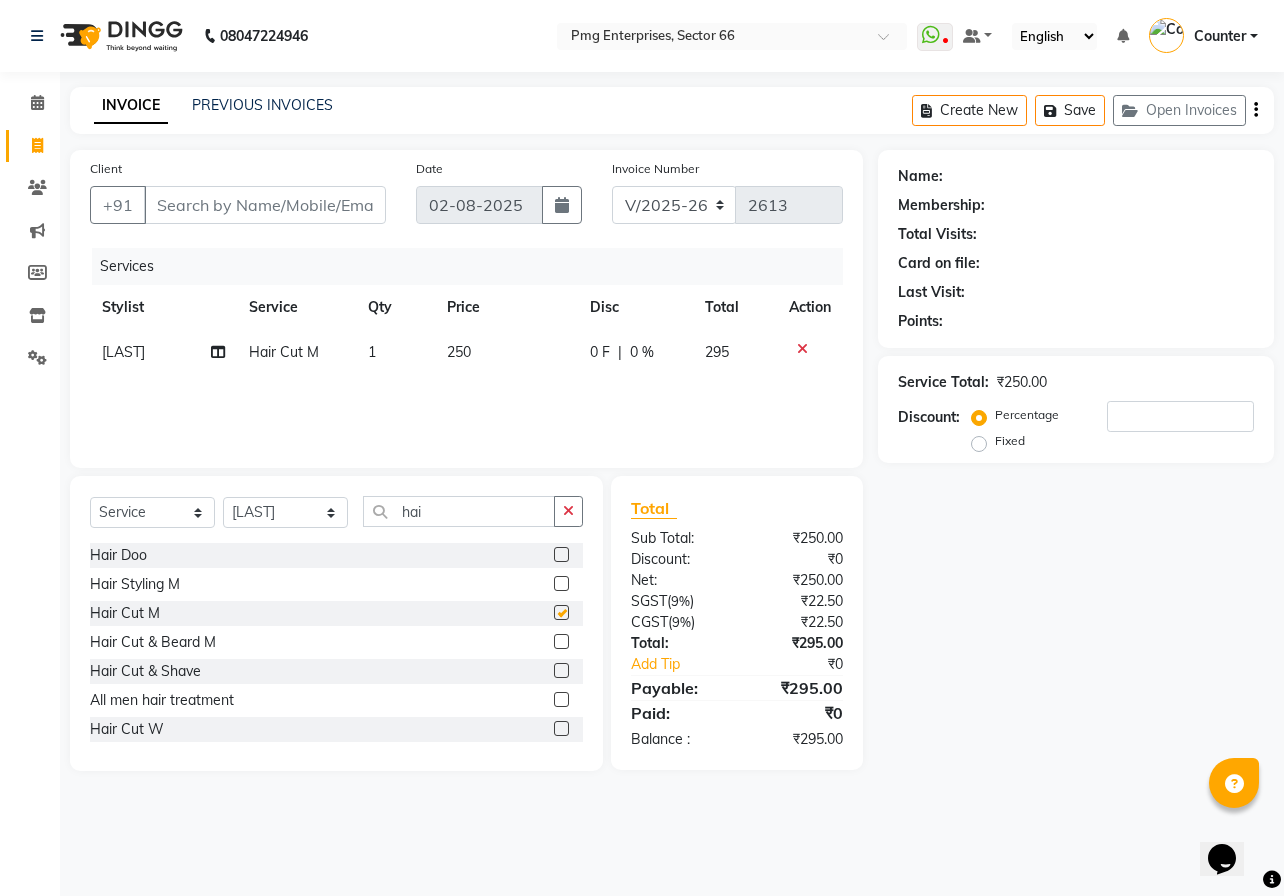 checkbox on "false" 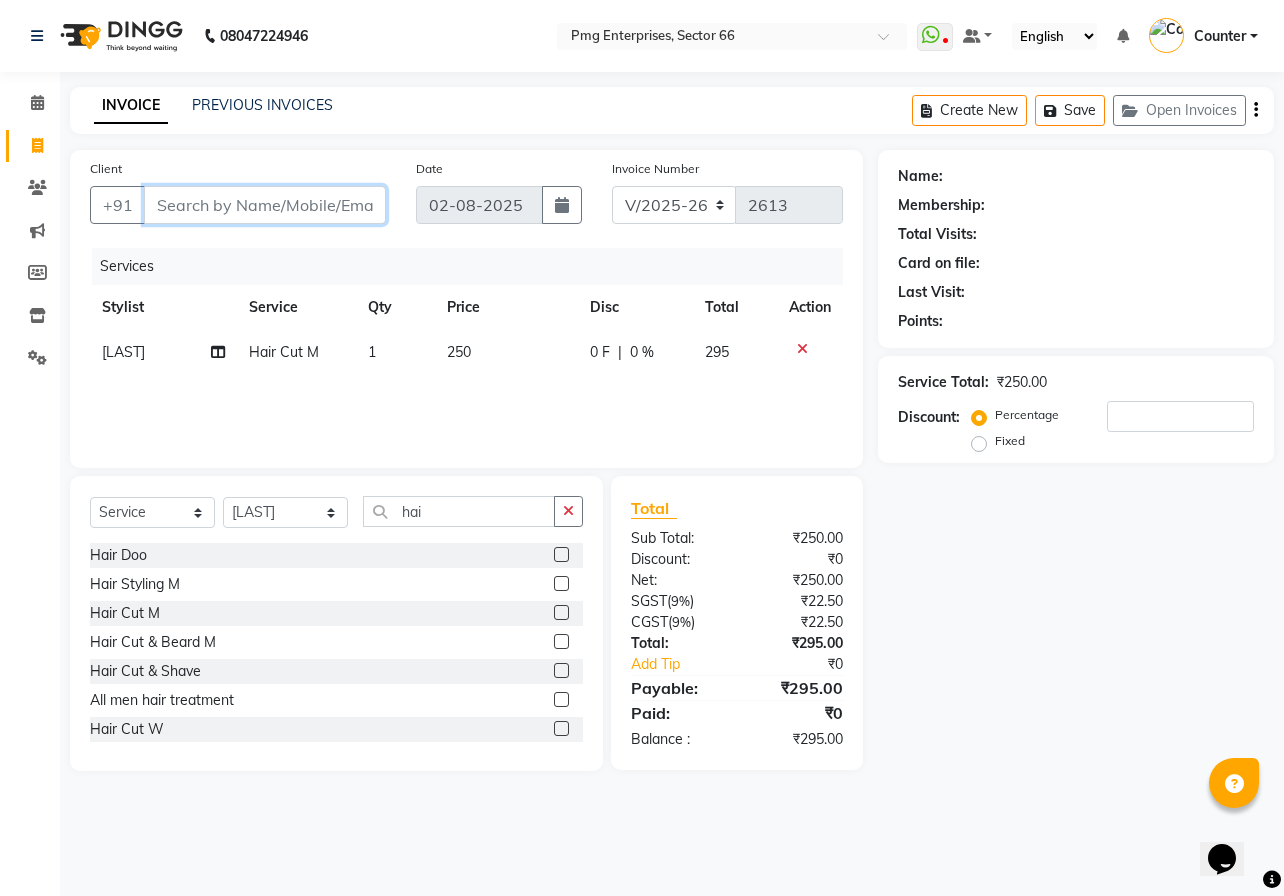 click on "Client" at bounding box center (265, 205) 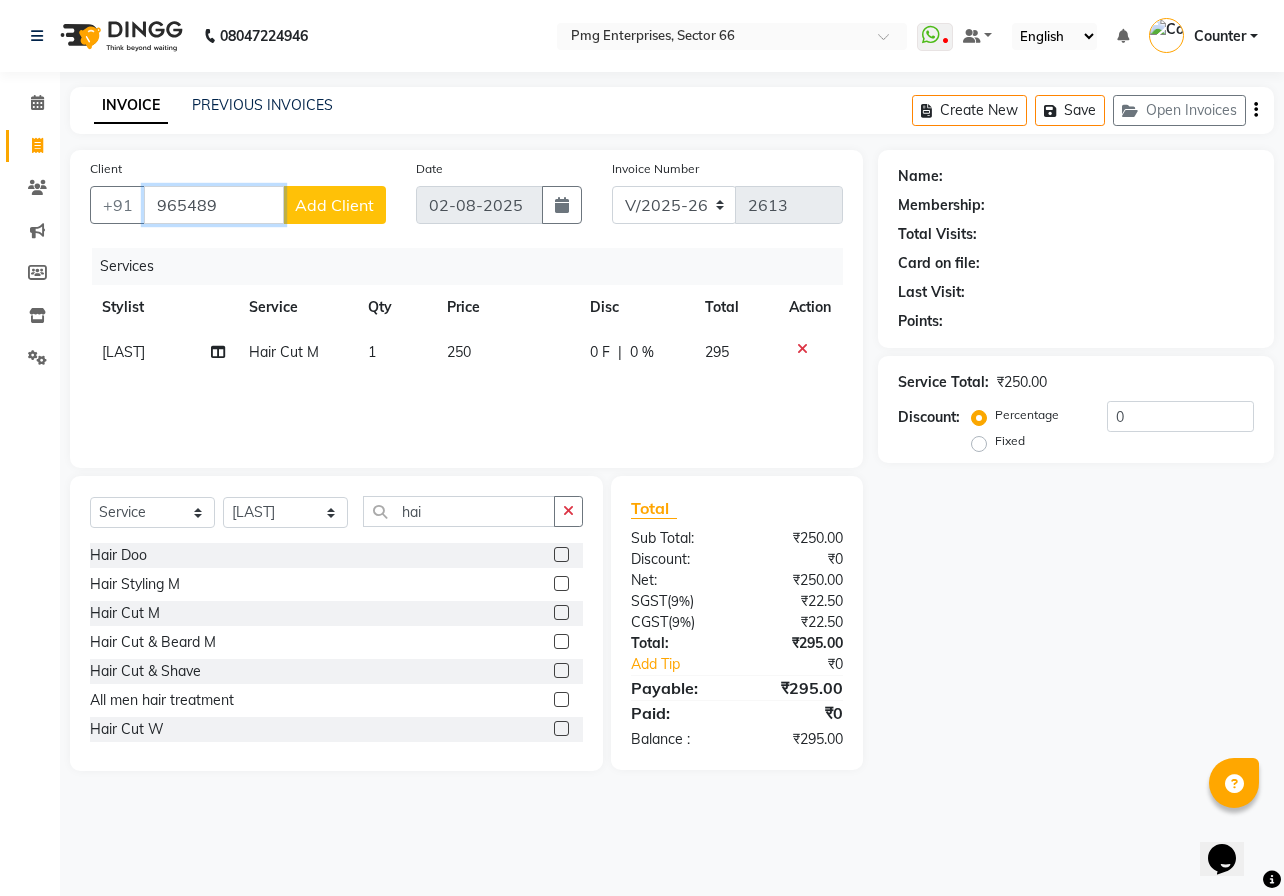 click on "965489" at bounding box center (214, 205) 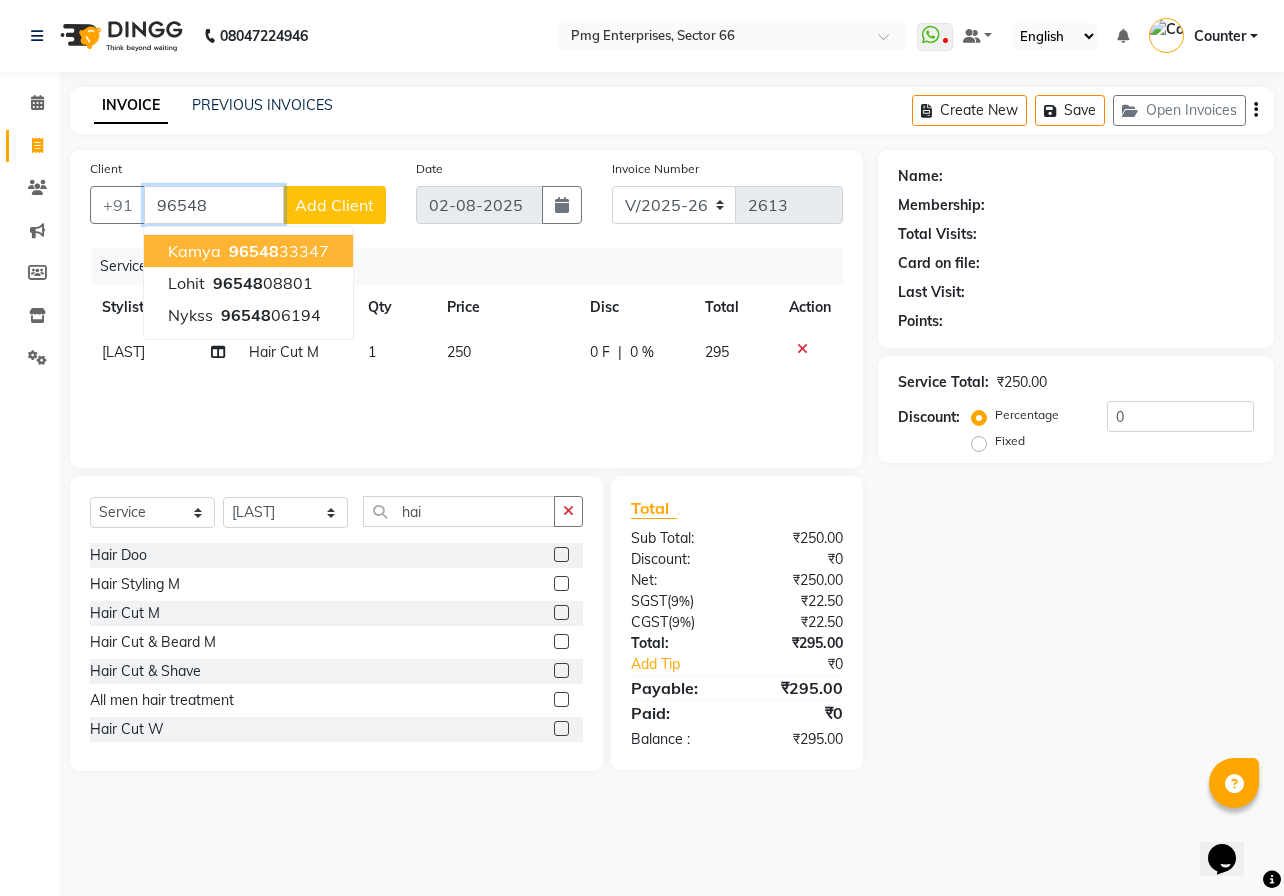 click on "96548" at bounding box center [214, 205] 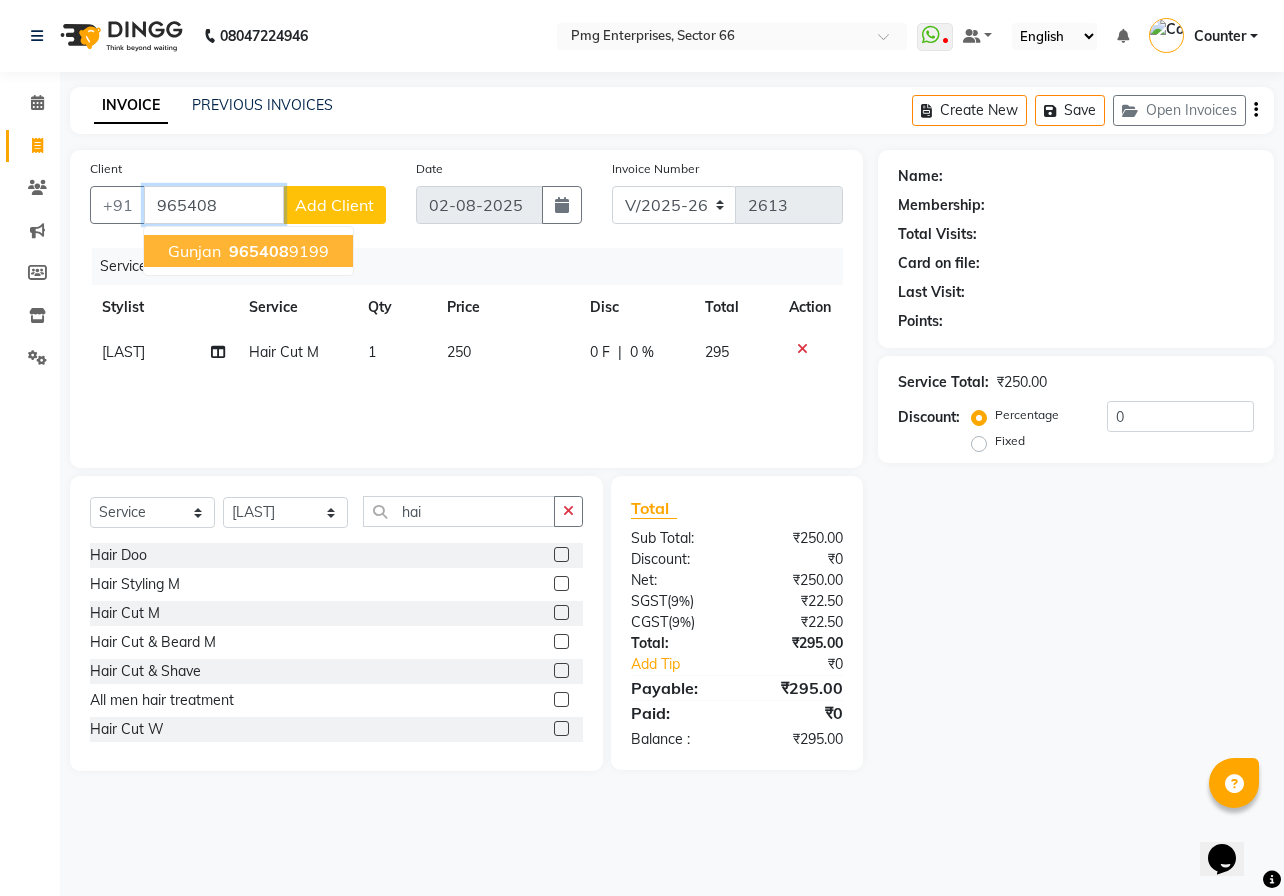 click on "965408" at bounding box center (214, 205) 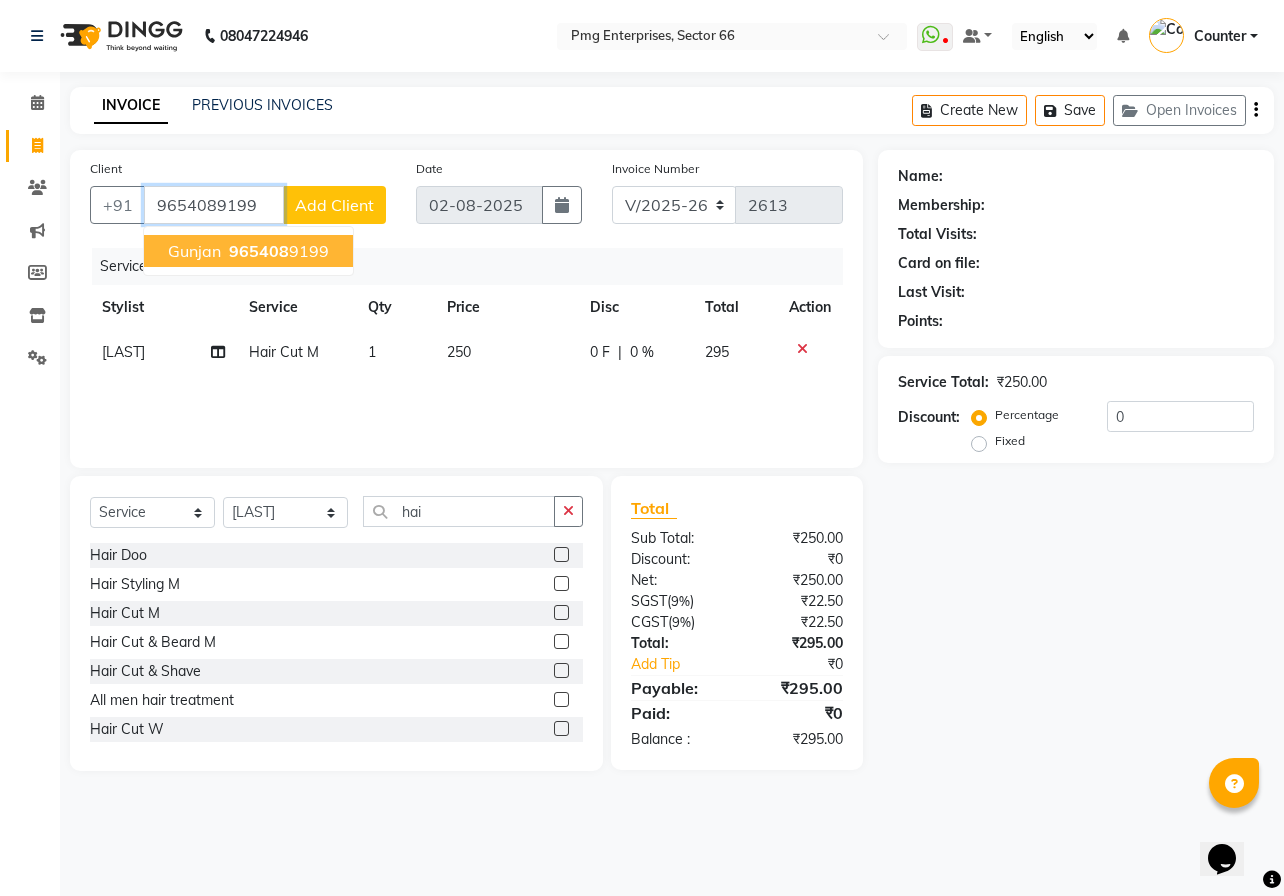 type on "9654089199" 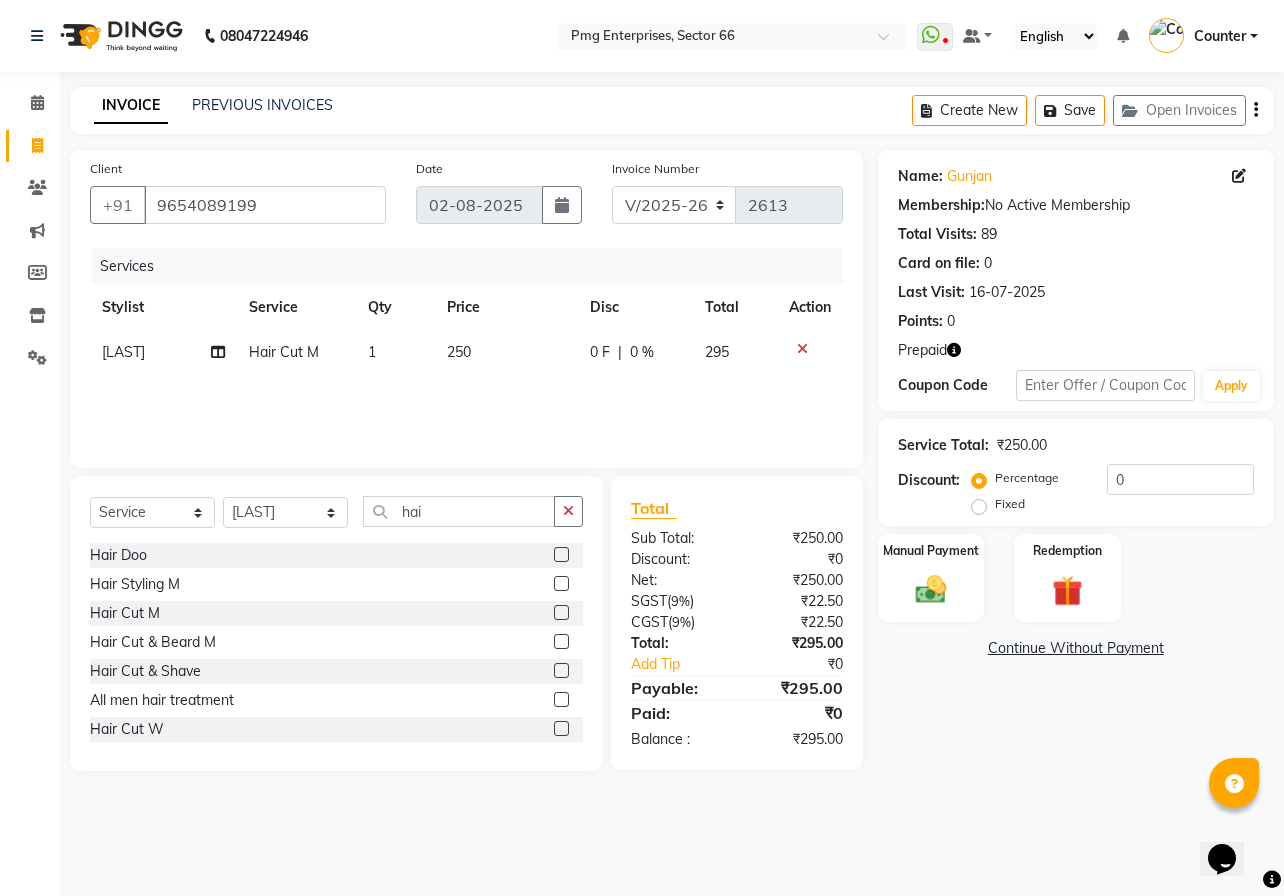 click 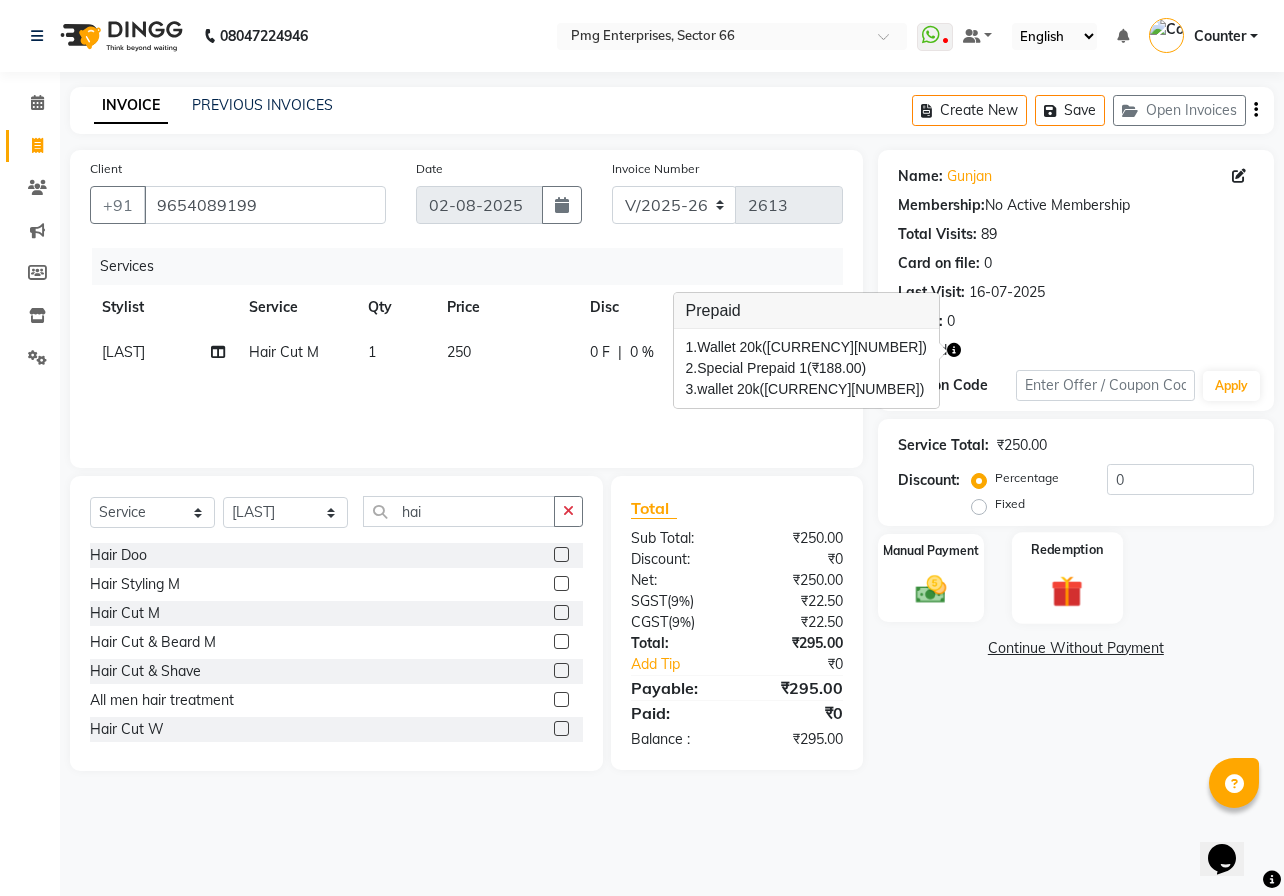 click 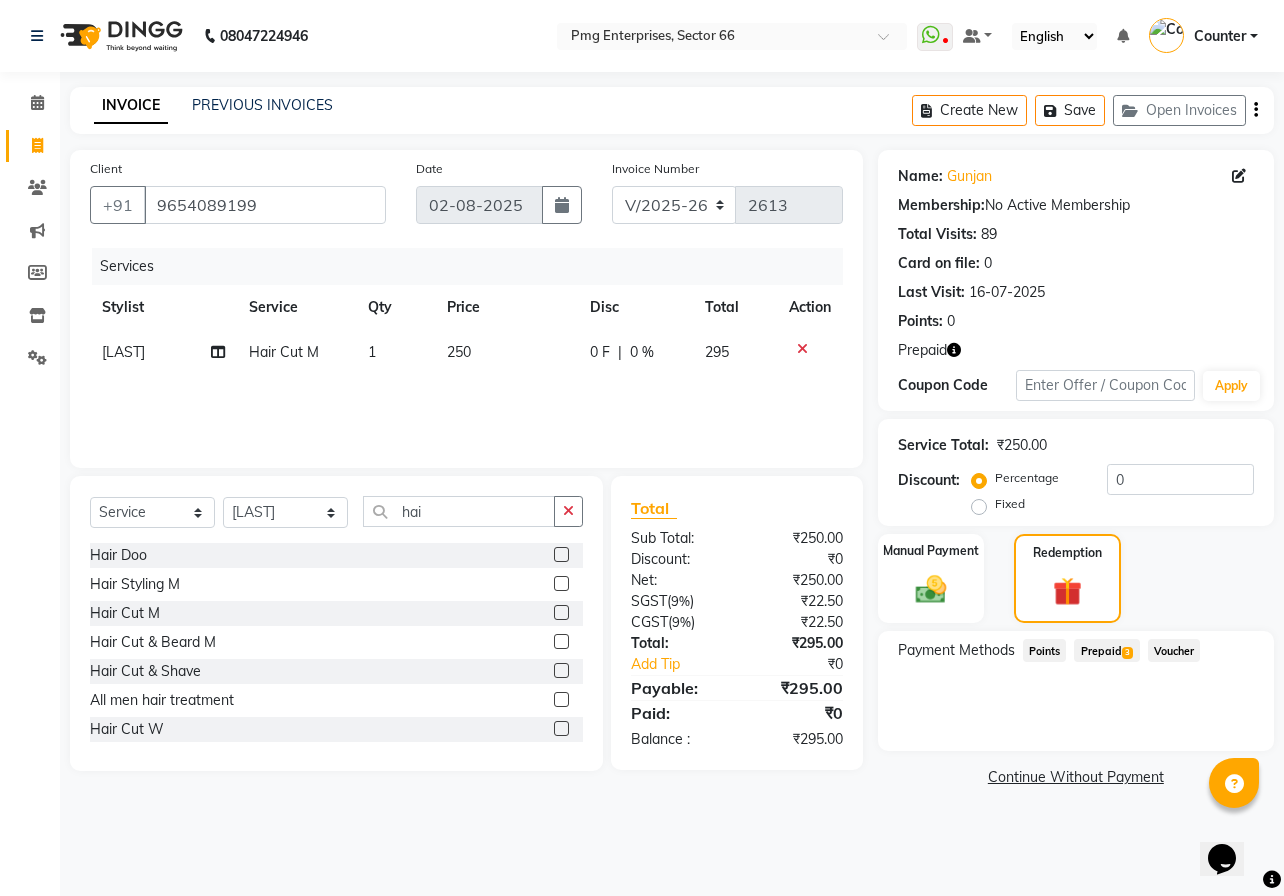 click on "Prepaid  3" 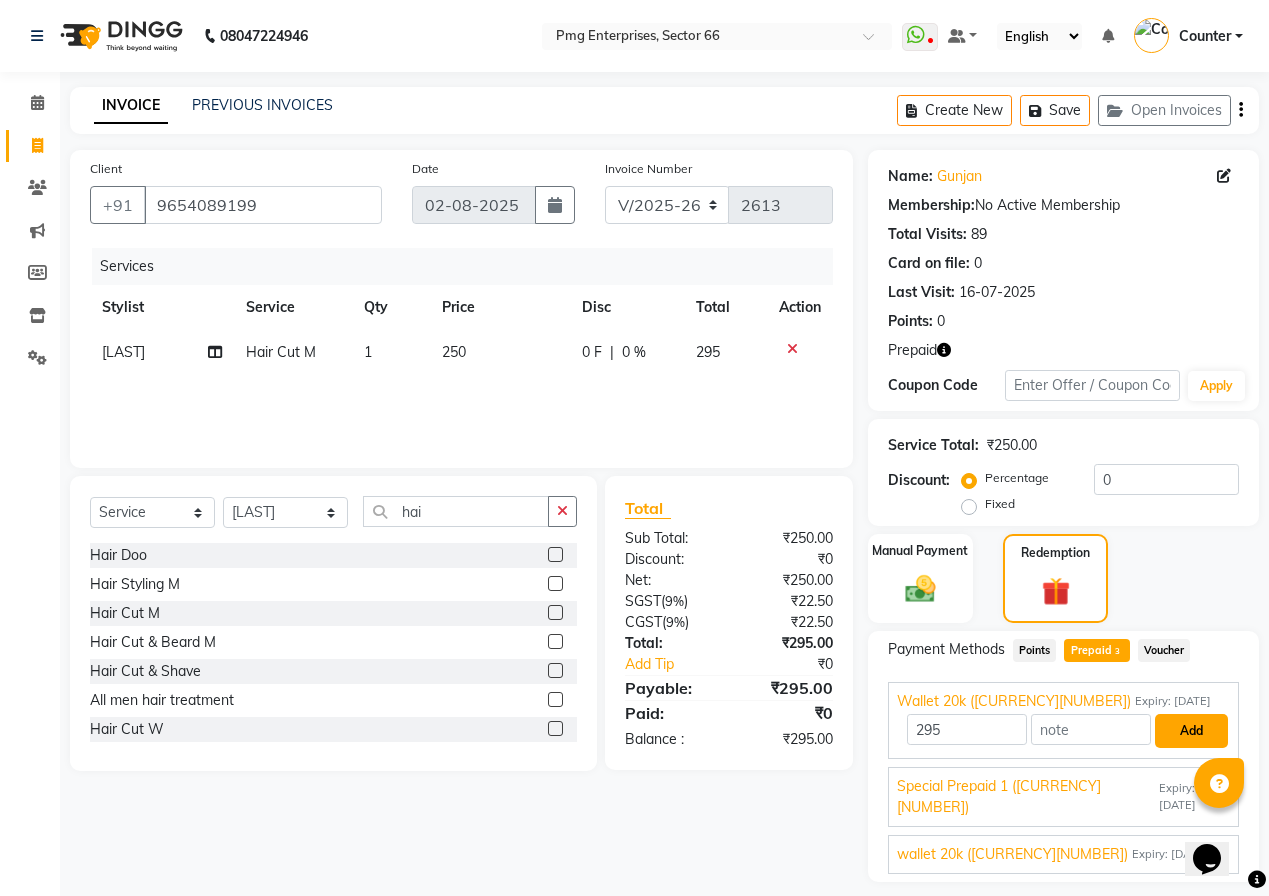 click on "Add" at bounding box center [1191, 731] 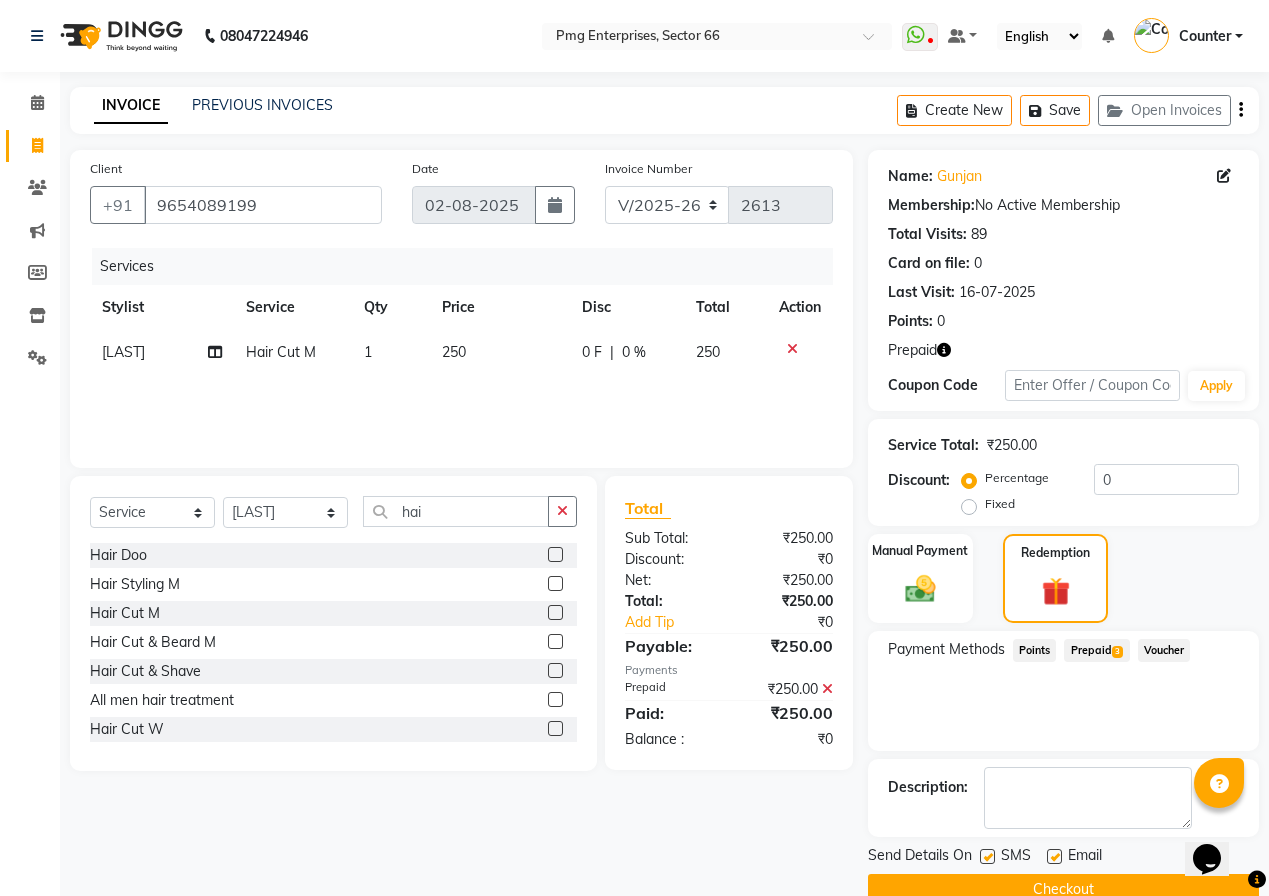 click on "Checkout" 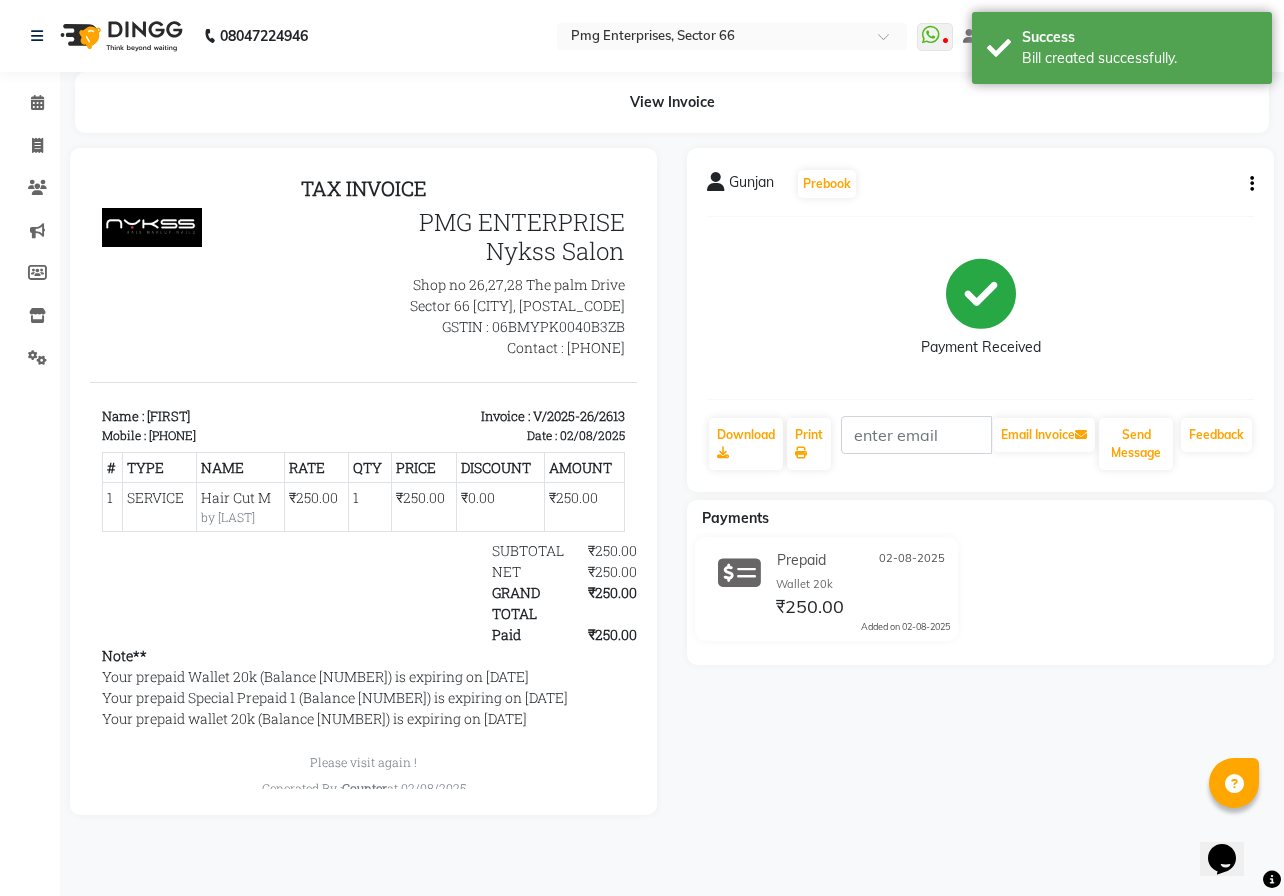 scroll, scrollTop: 0, scrollLeft: 0, axis: both 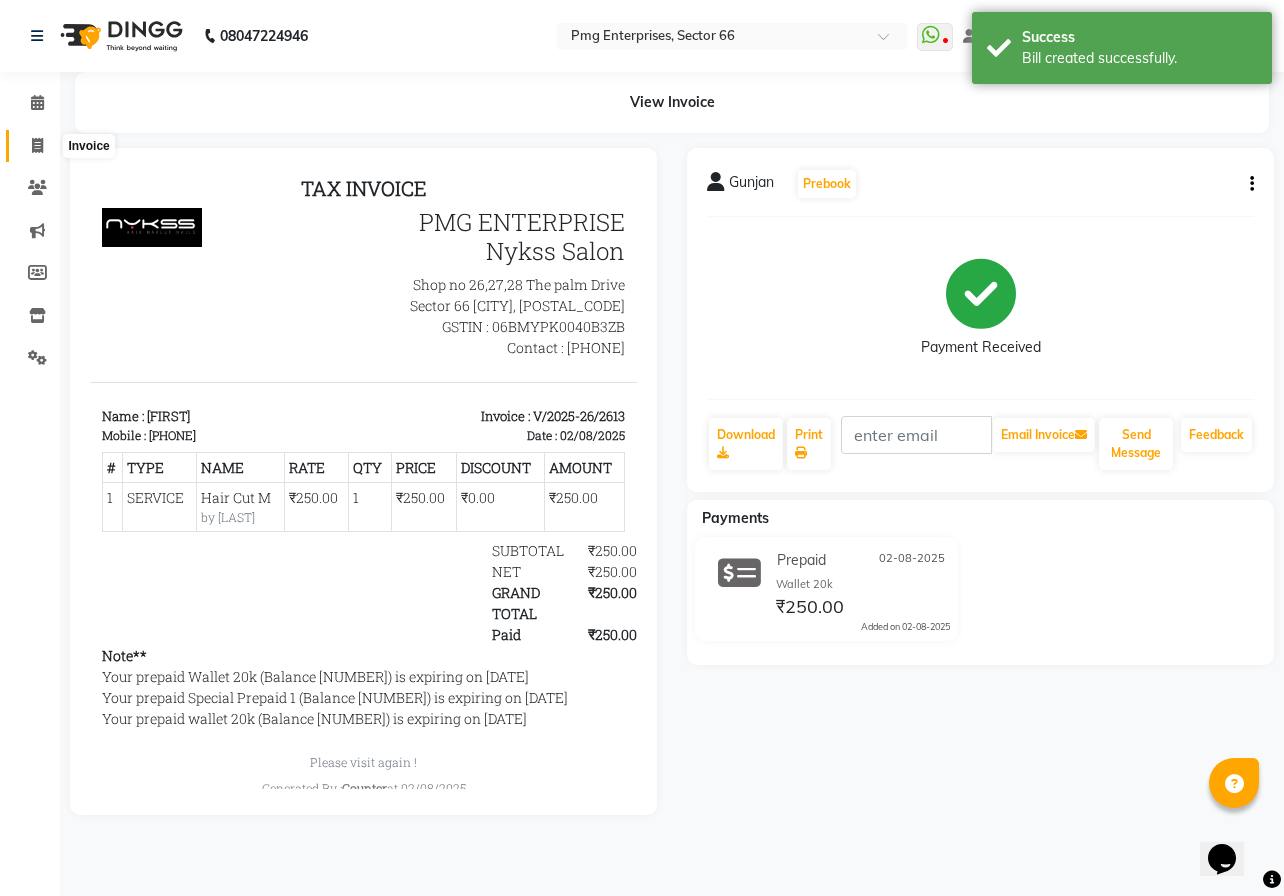 click 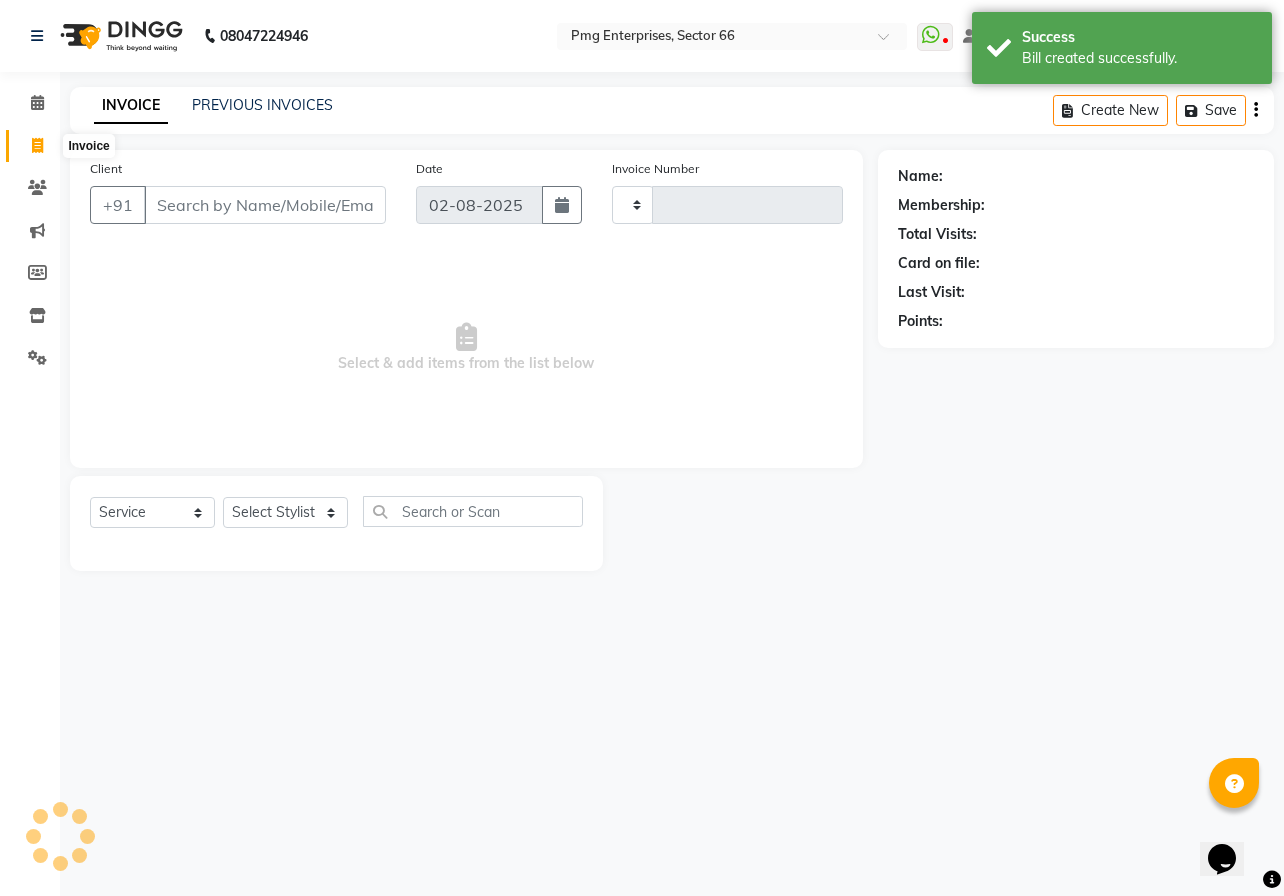 type on "2614" 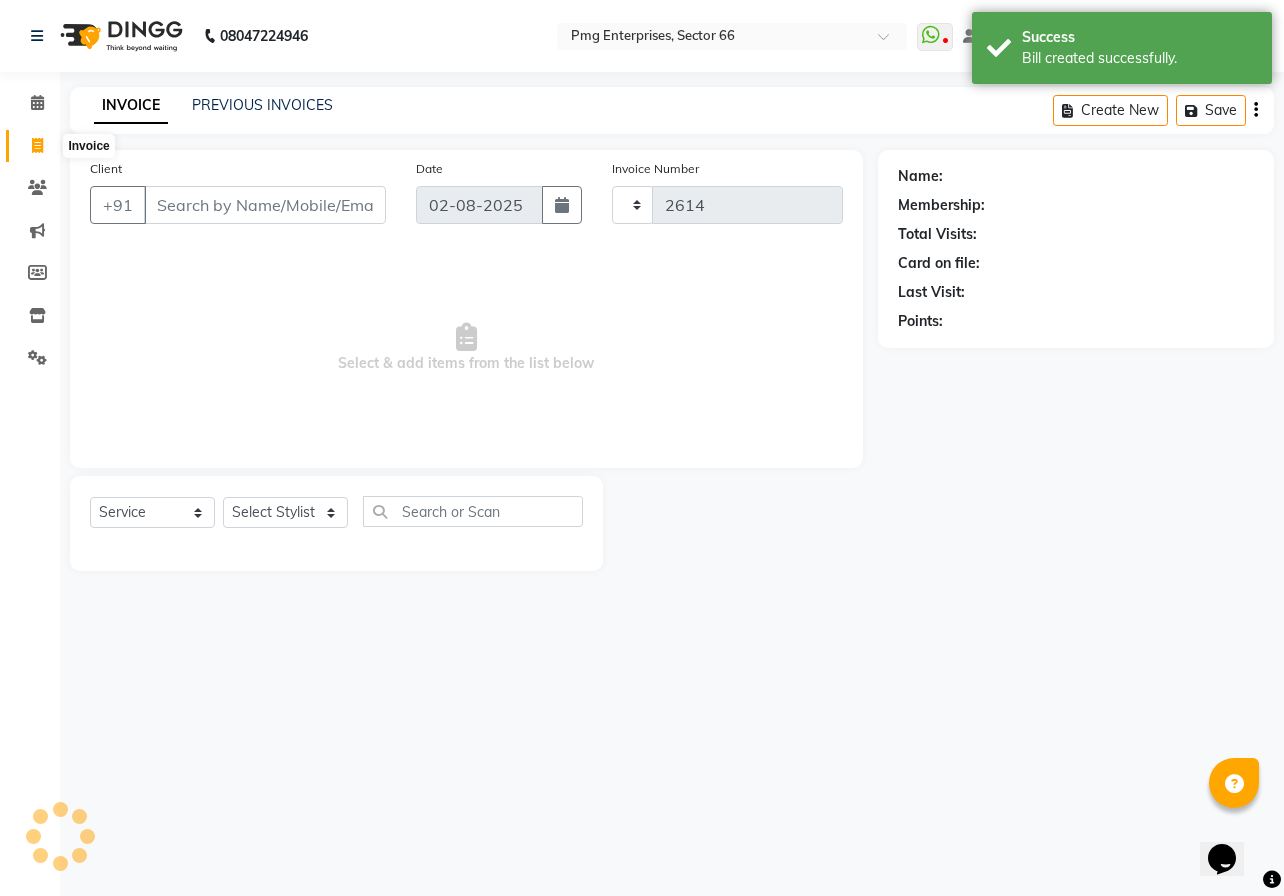 select on "889" 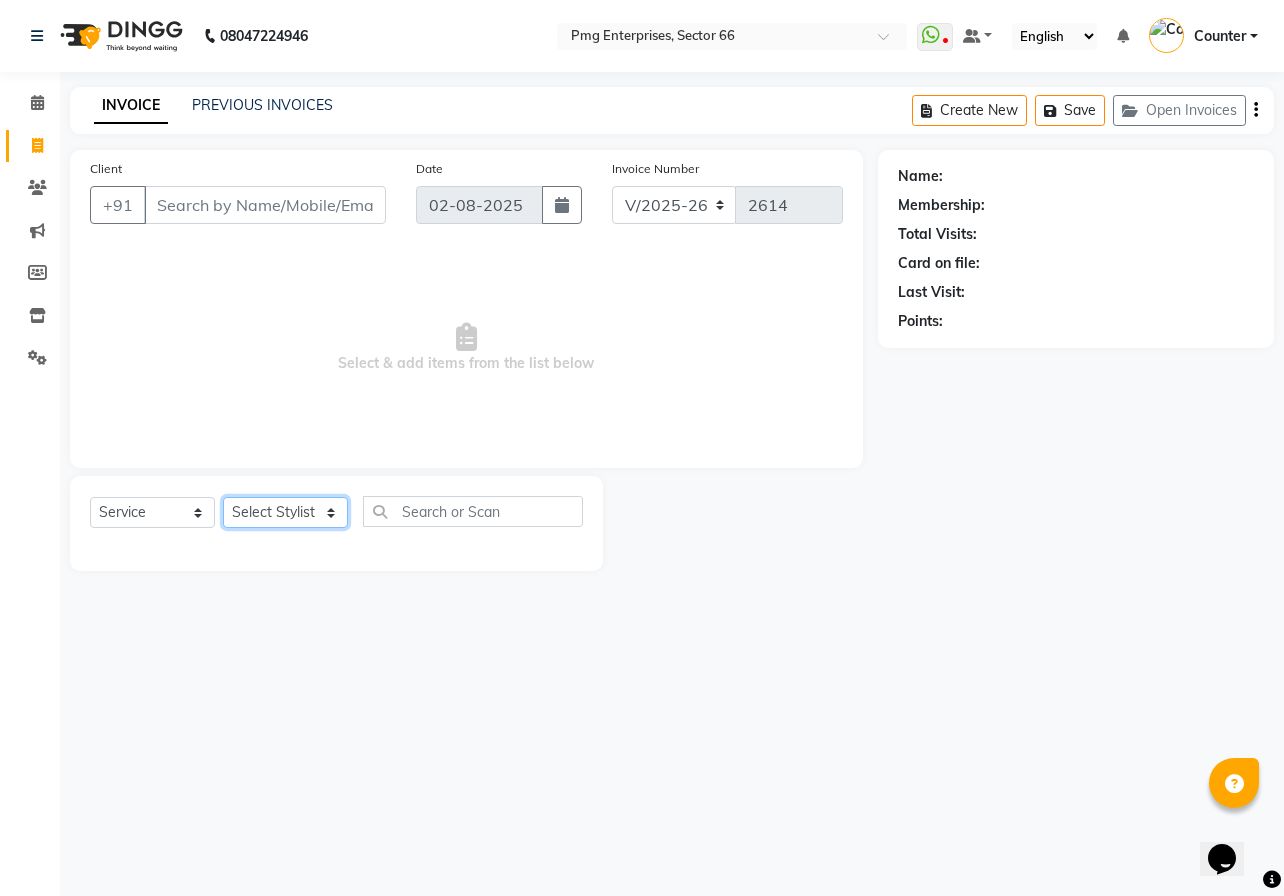 click on "Select Stylist [FIRST] [LAST] Counter [FIRST] [LAST] [LAST] [LAST] [LAST] [LAST] [LAST]" 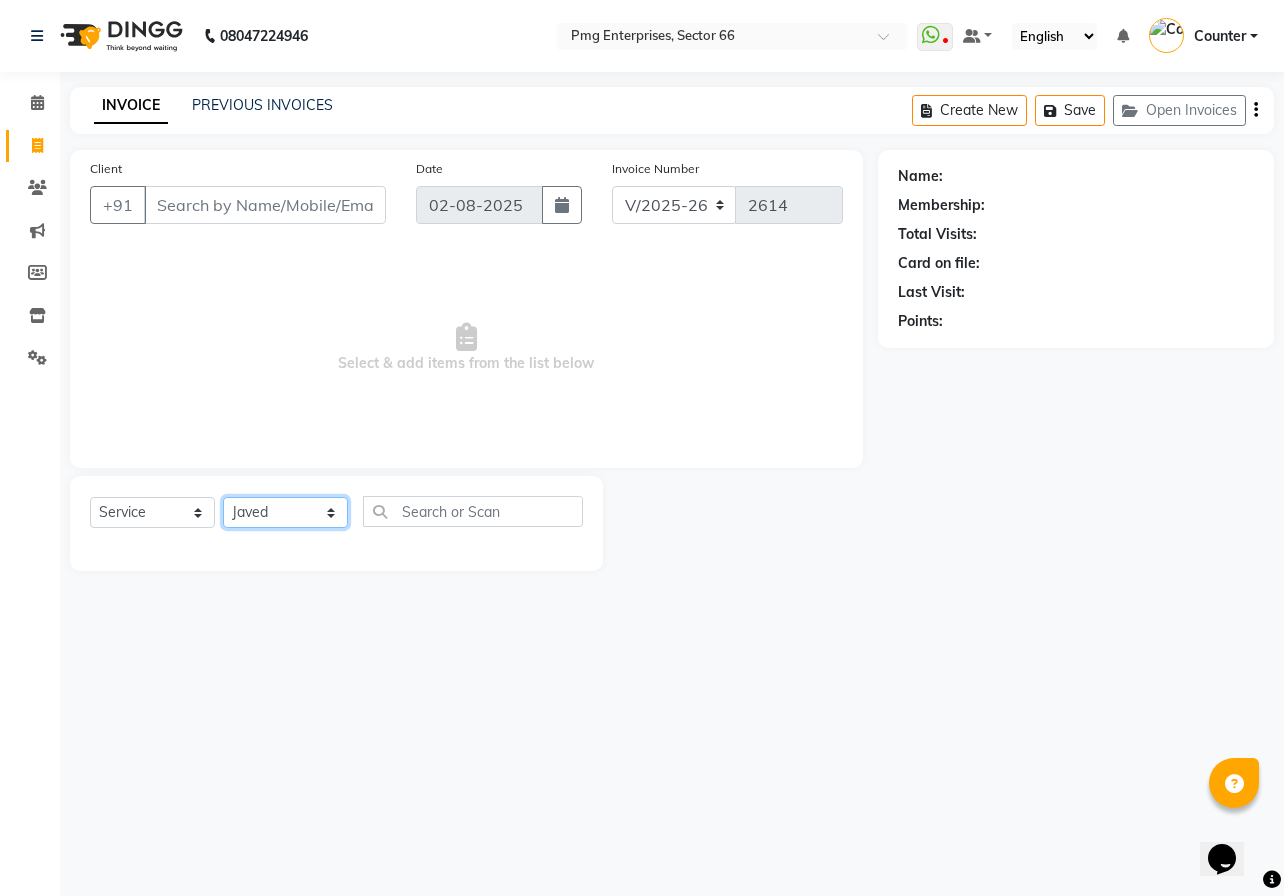 click on "Select Stylist [FIRST] [LAST] Counter [FIRST] [LAST] [LAST] [LAST] [LAST] [LAST] [LAST]" 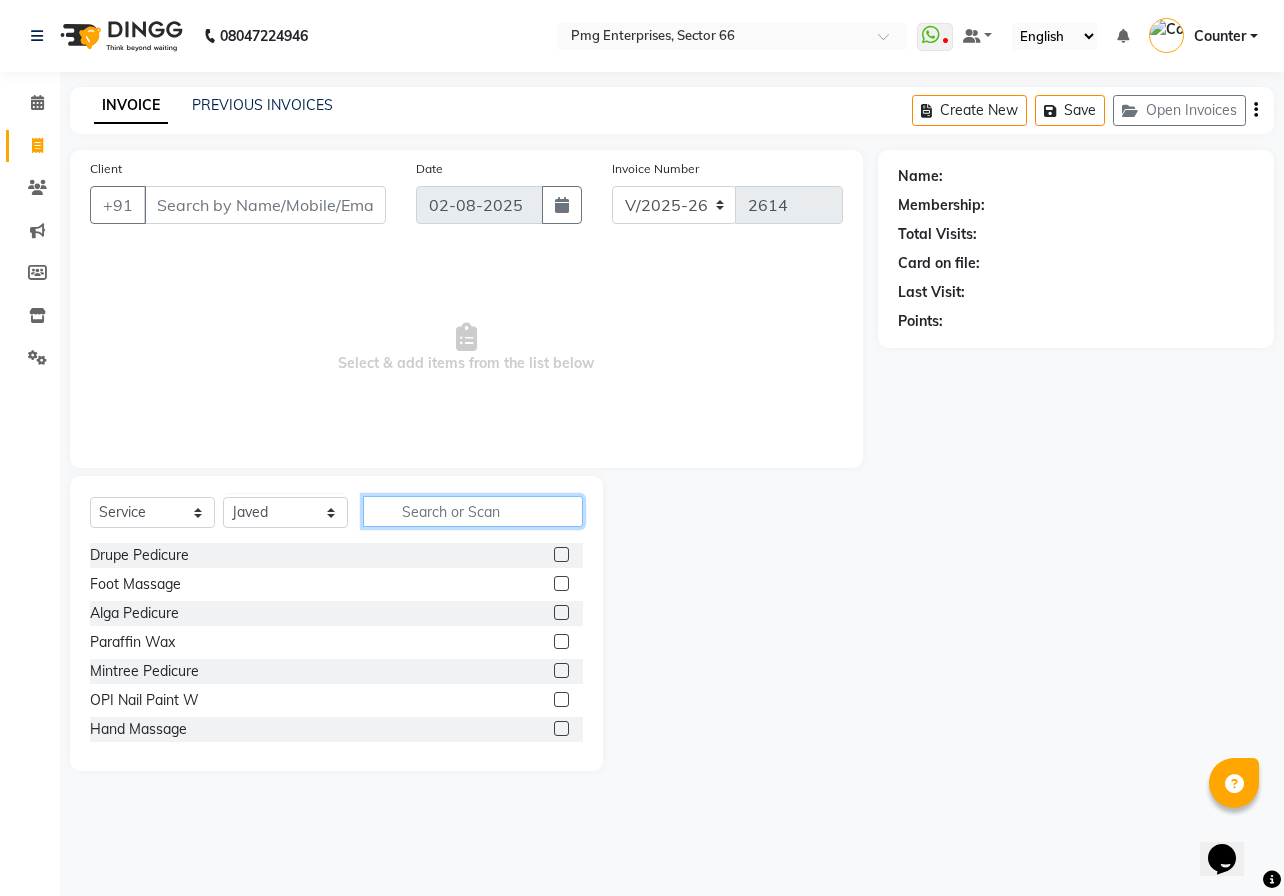 click 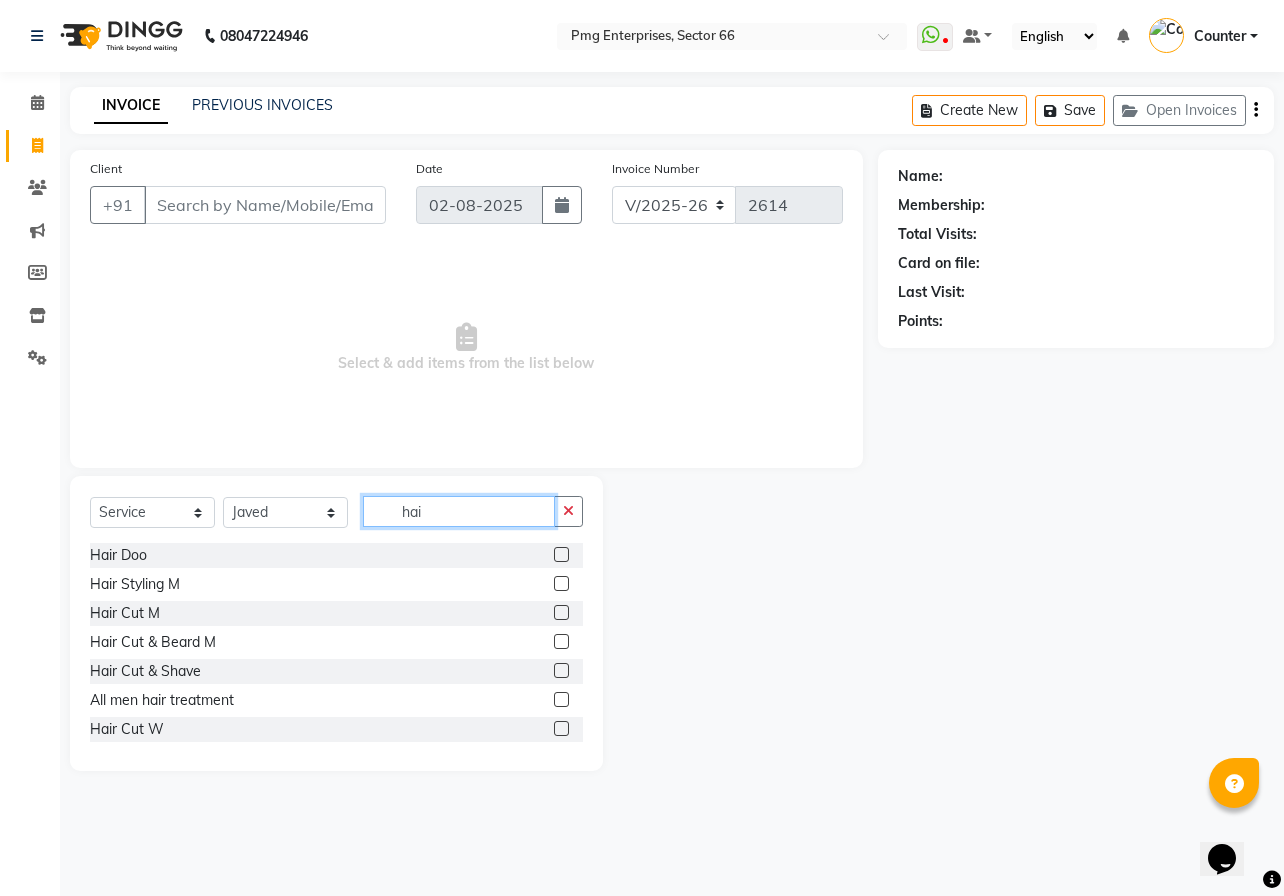 type on "hai" 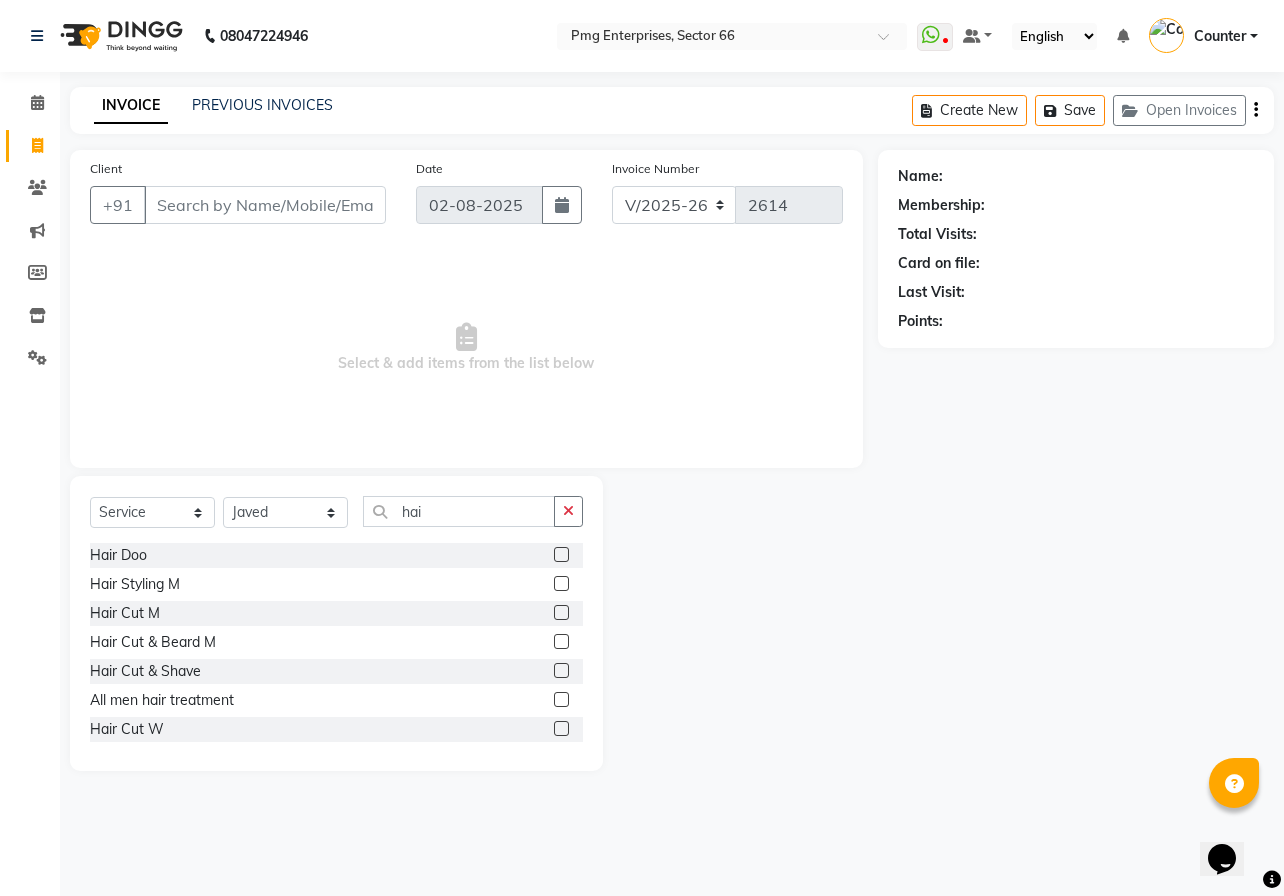 click 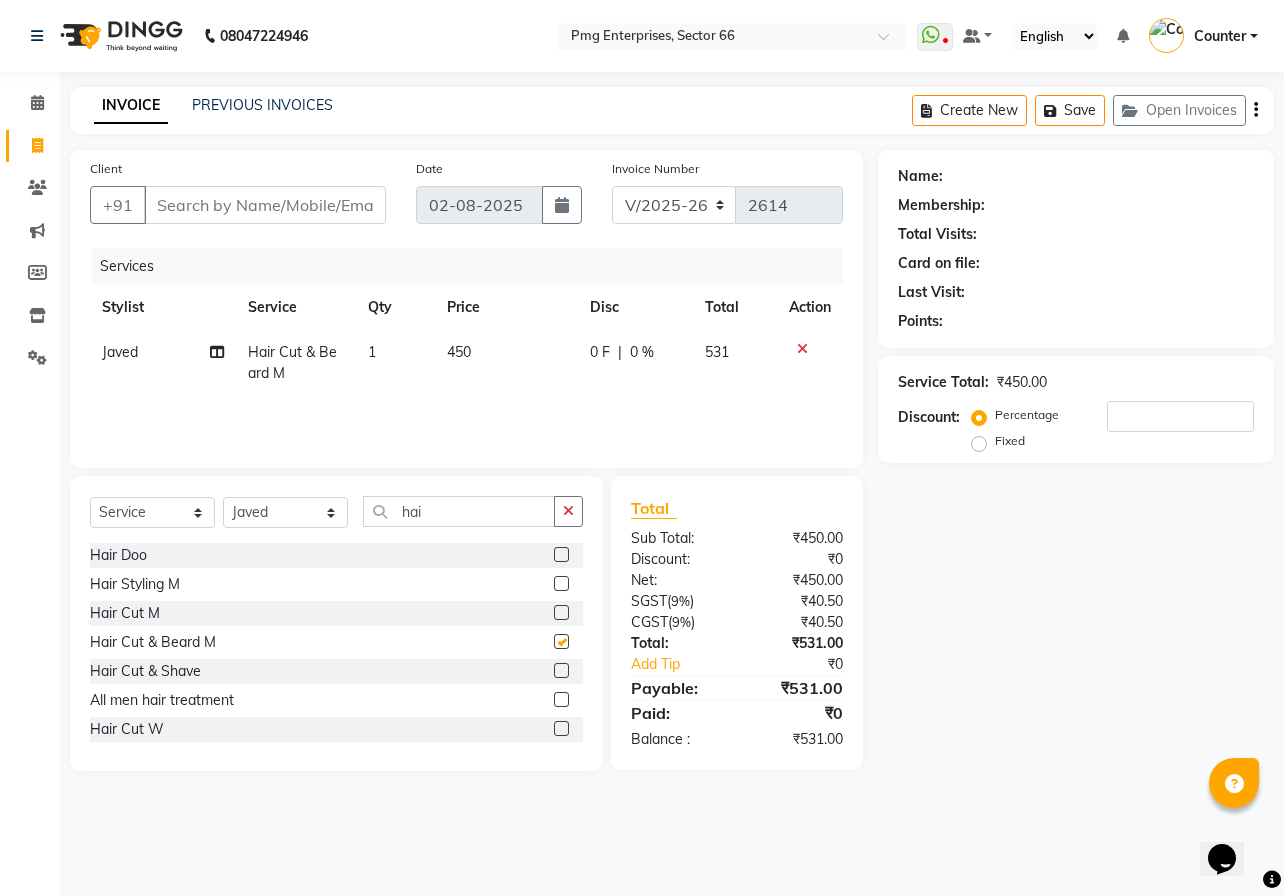 checkbox on "false" 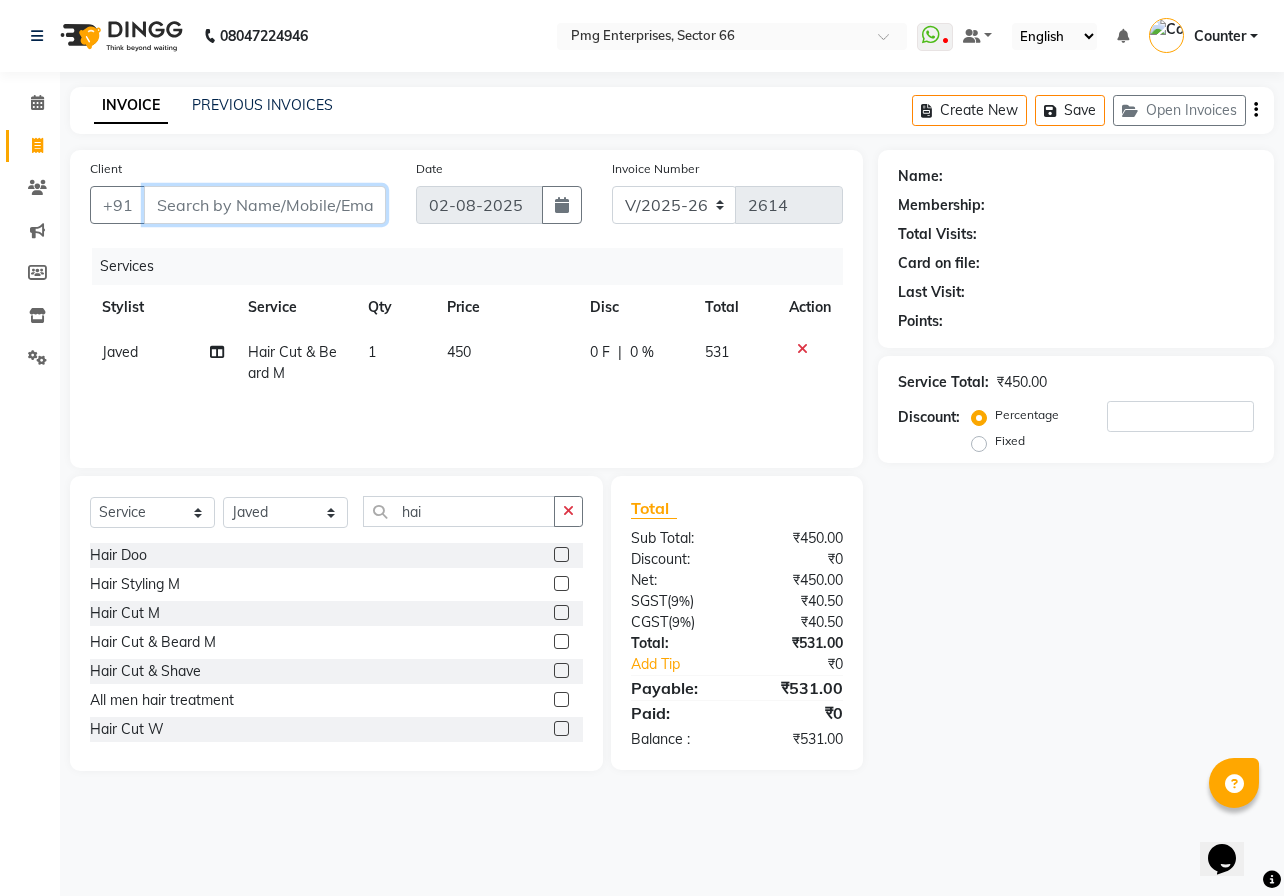 click on "Client" at bounding box center [265, 205] 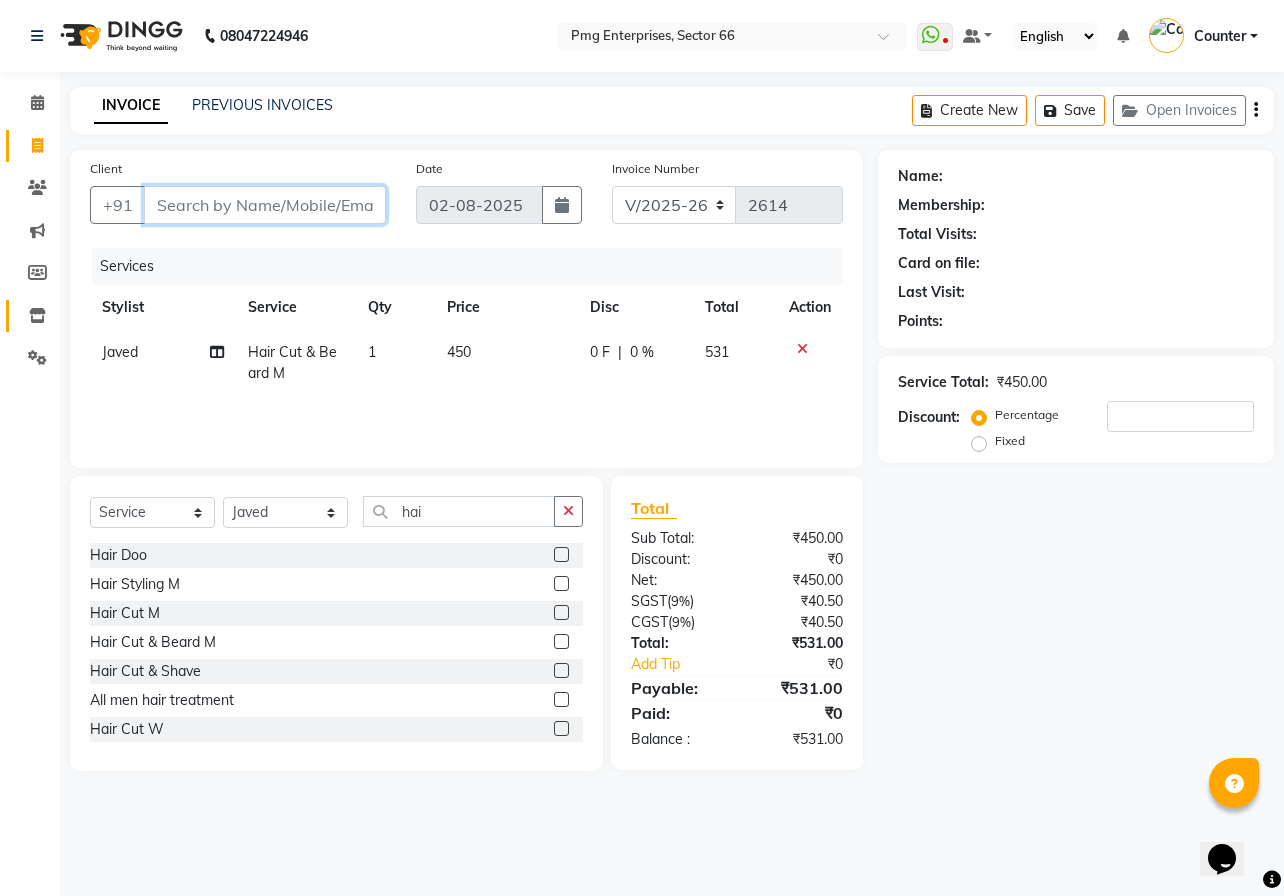 type on "8" 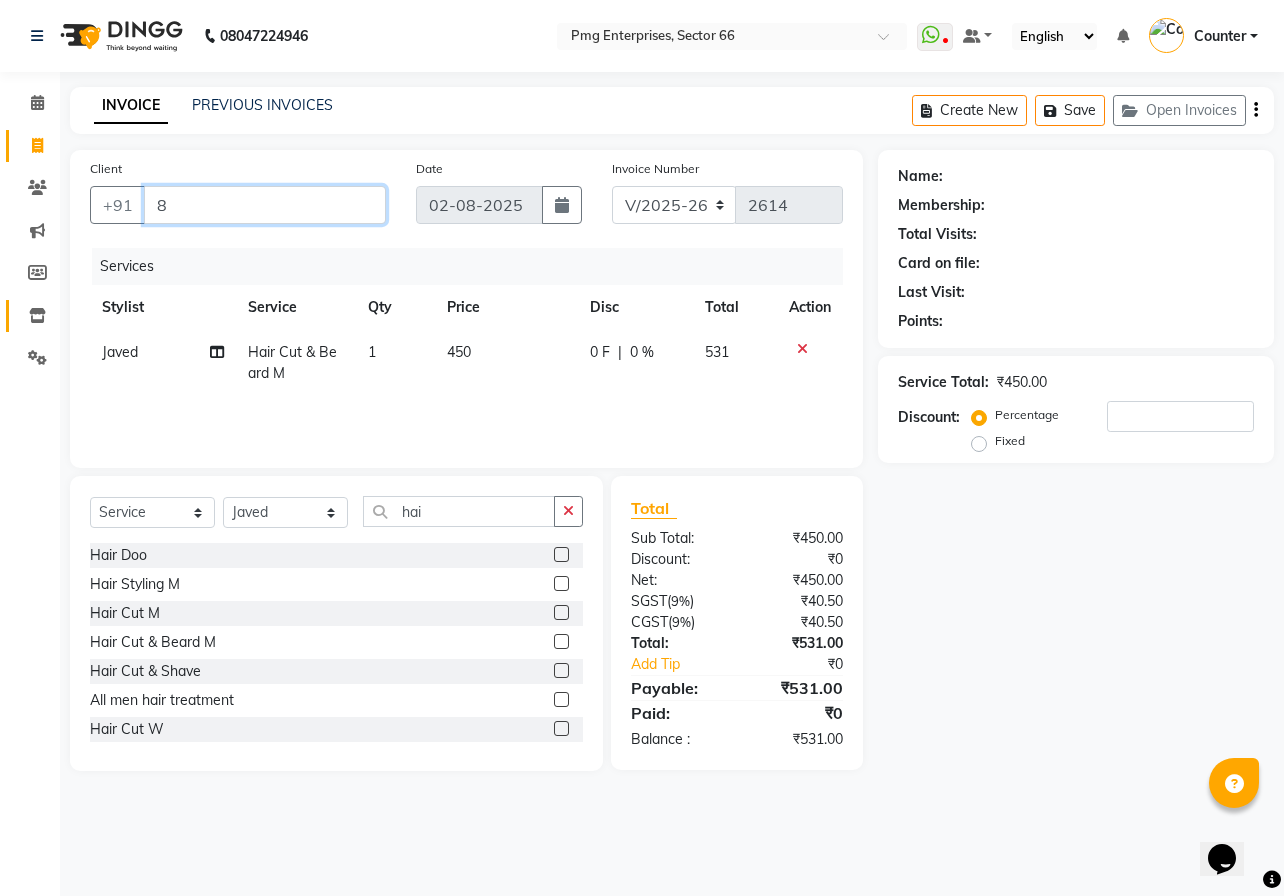 type on "0" 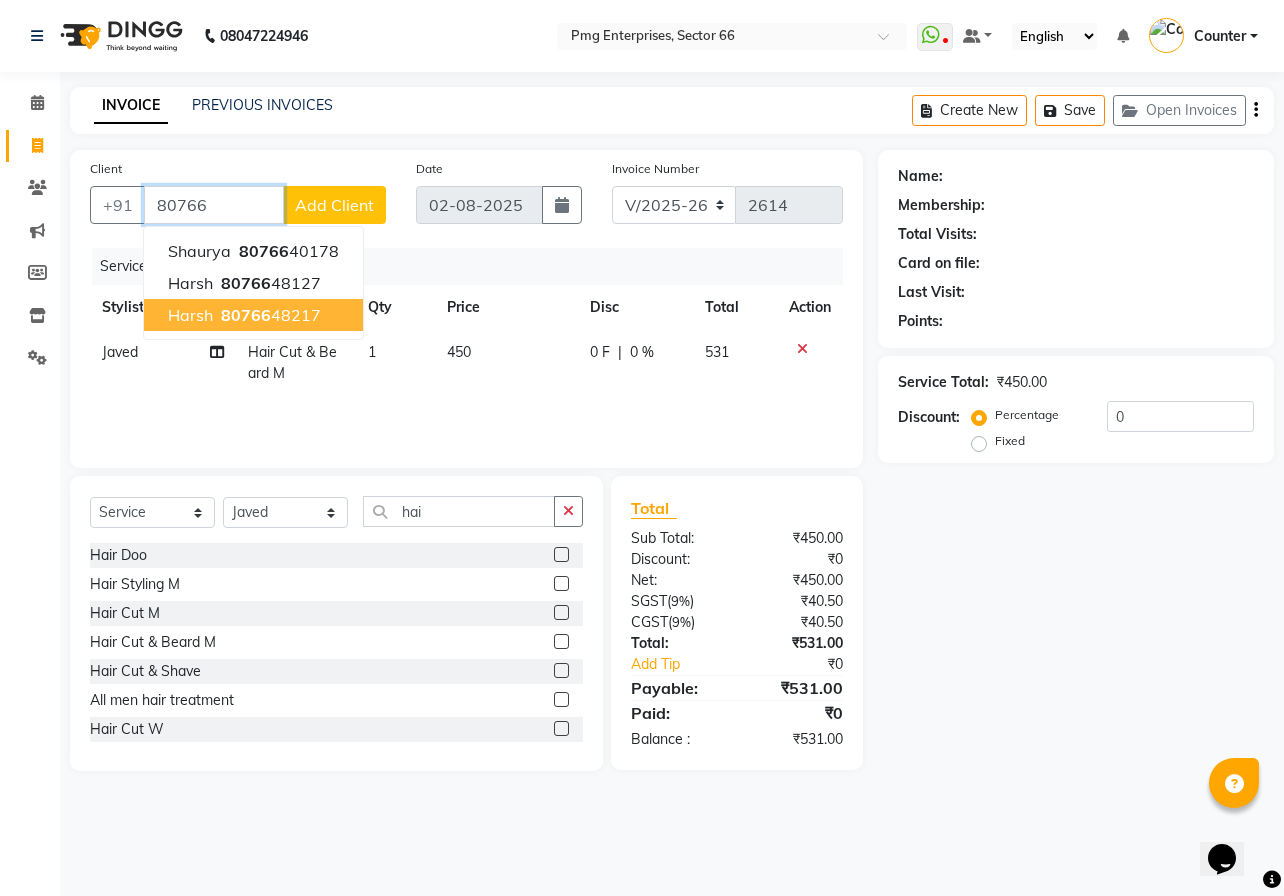 click on "[PHONE]" at bounding box center [269, 315] 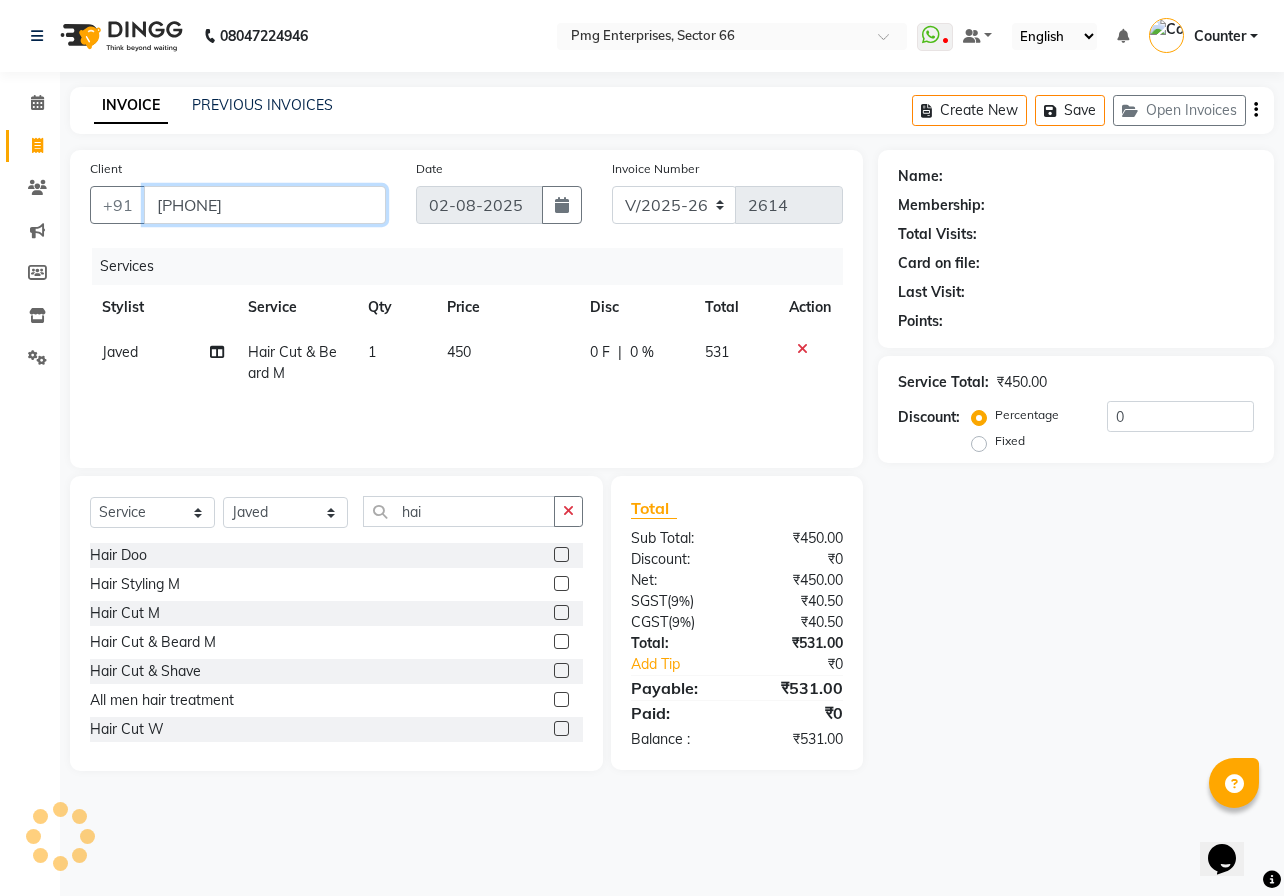 type on "[PHONE]" 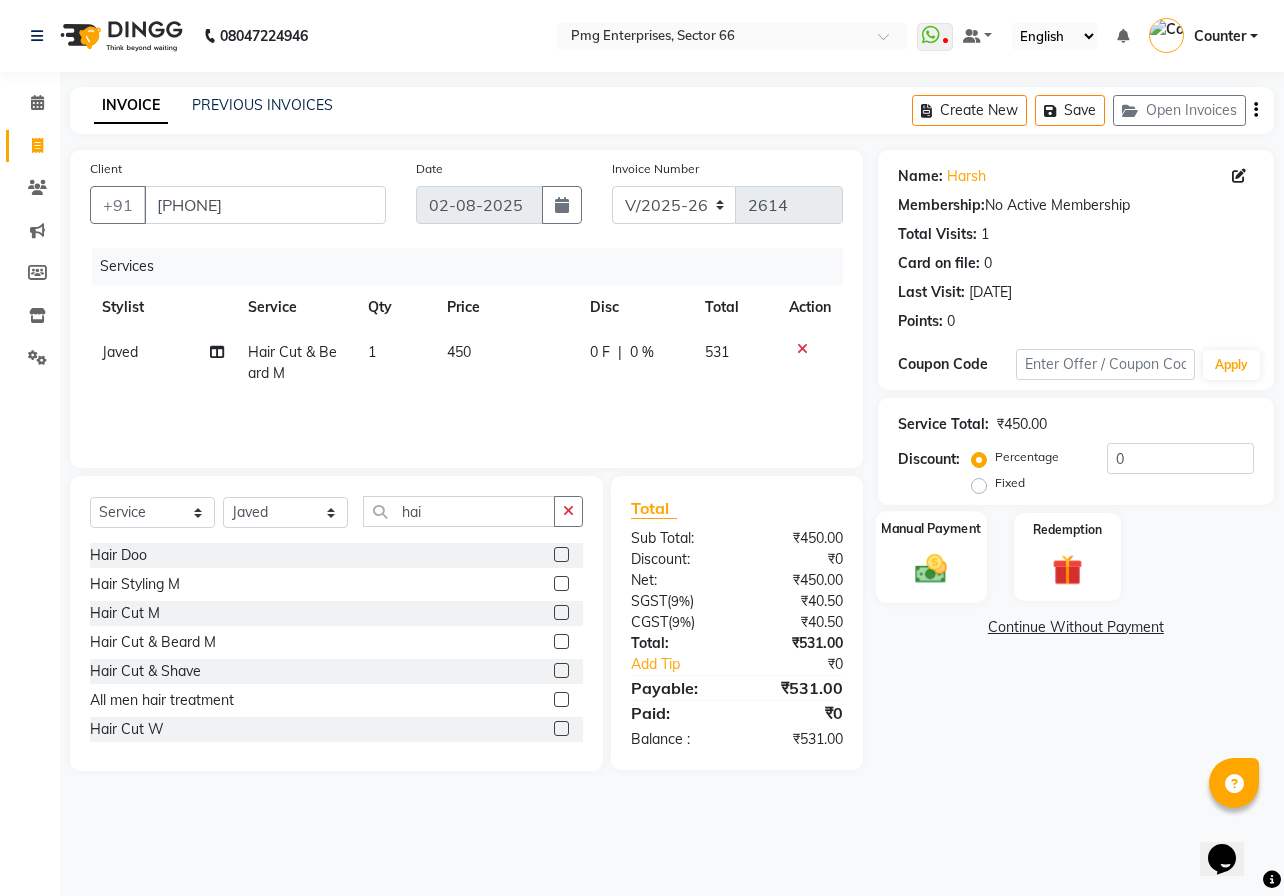 click on "Manual Payment" 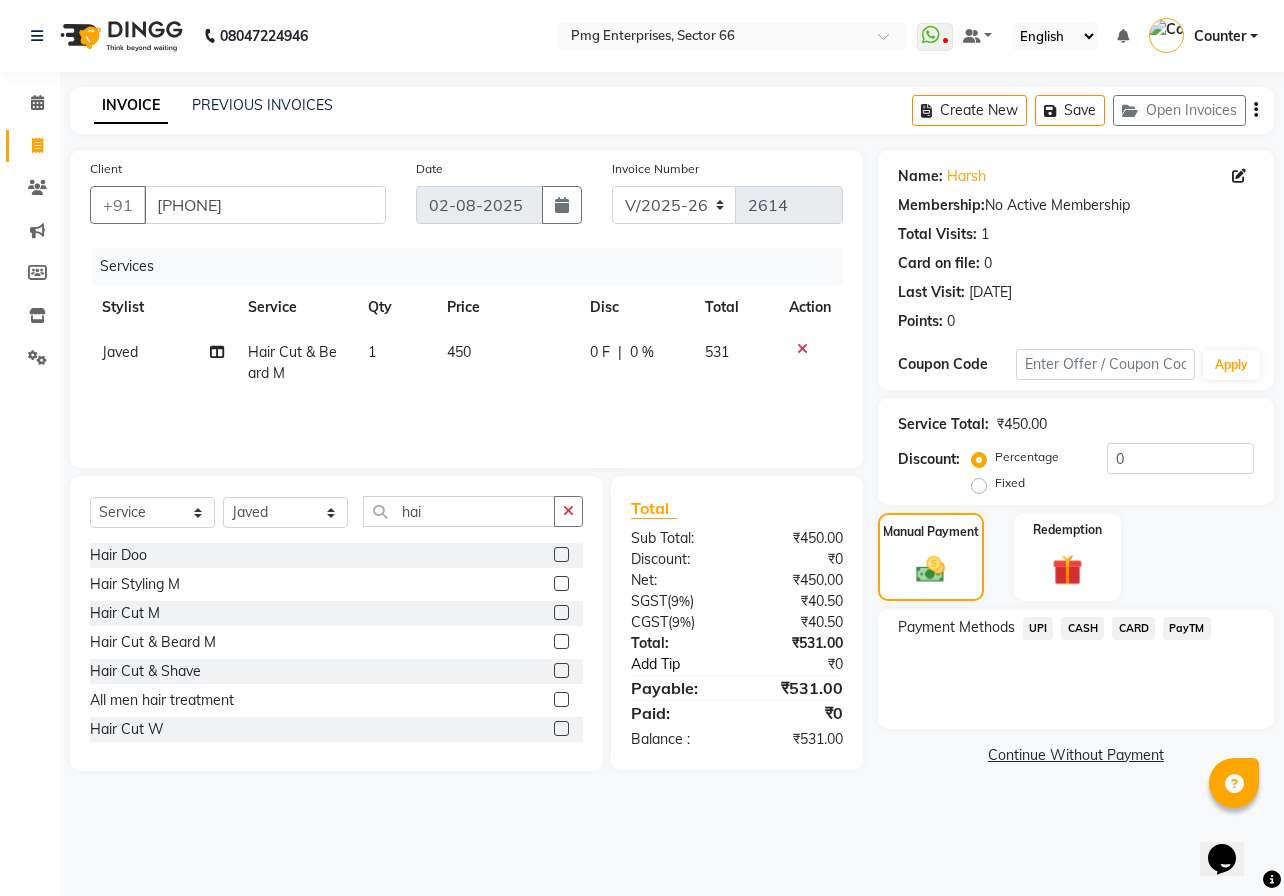 click on "Add Tip" 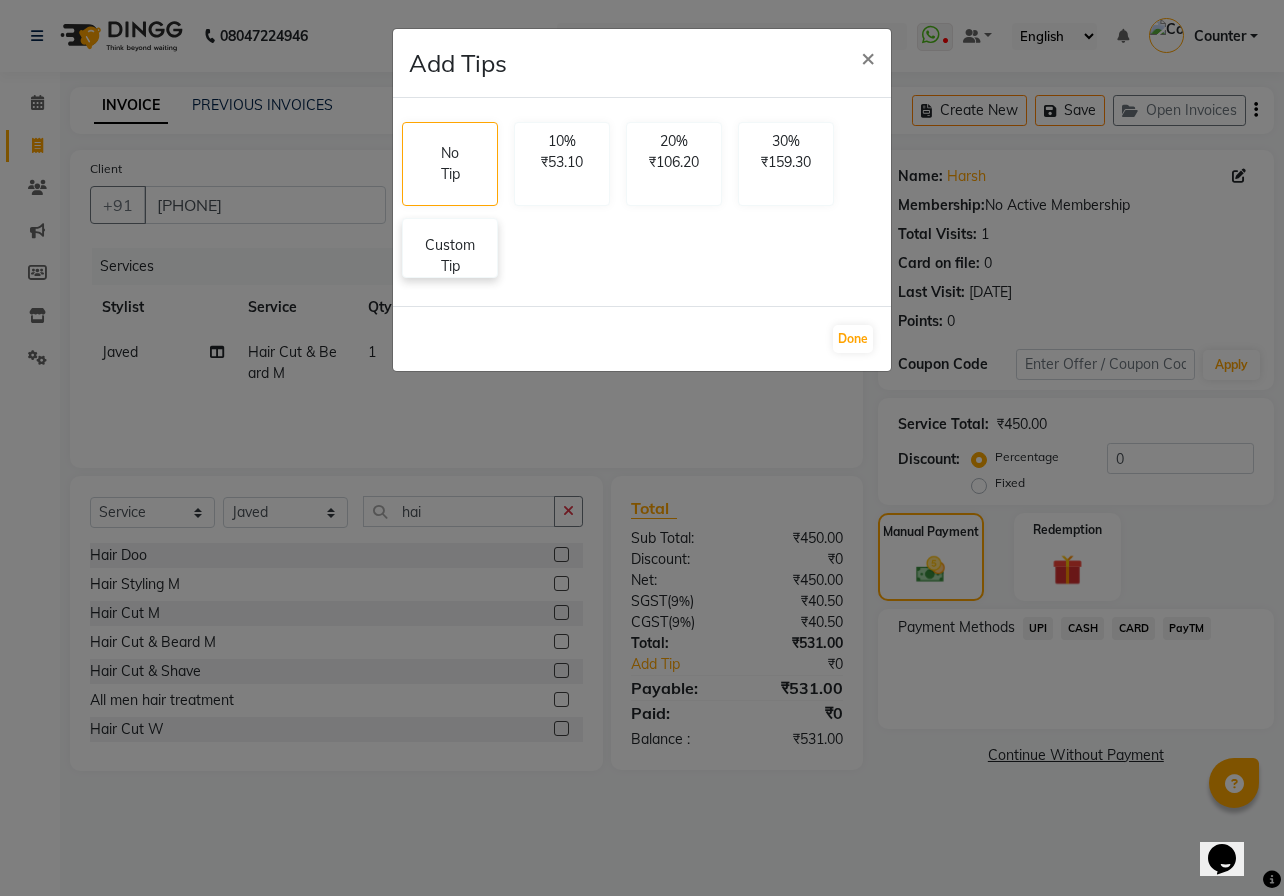 click on "Custom Tip" 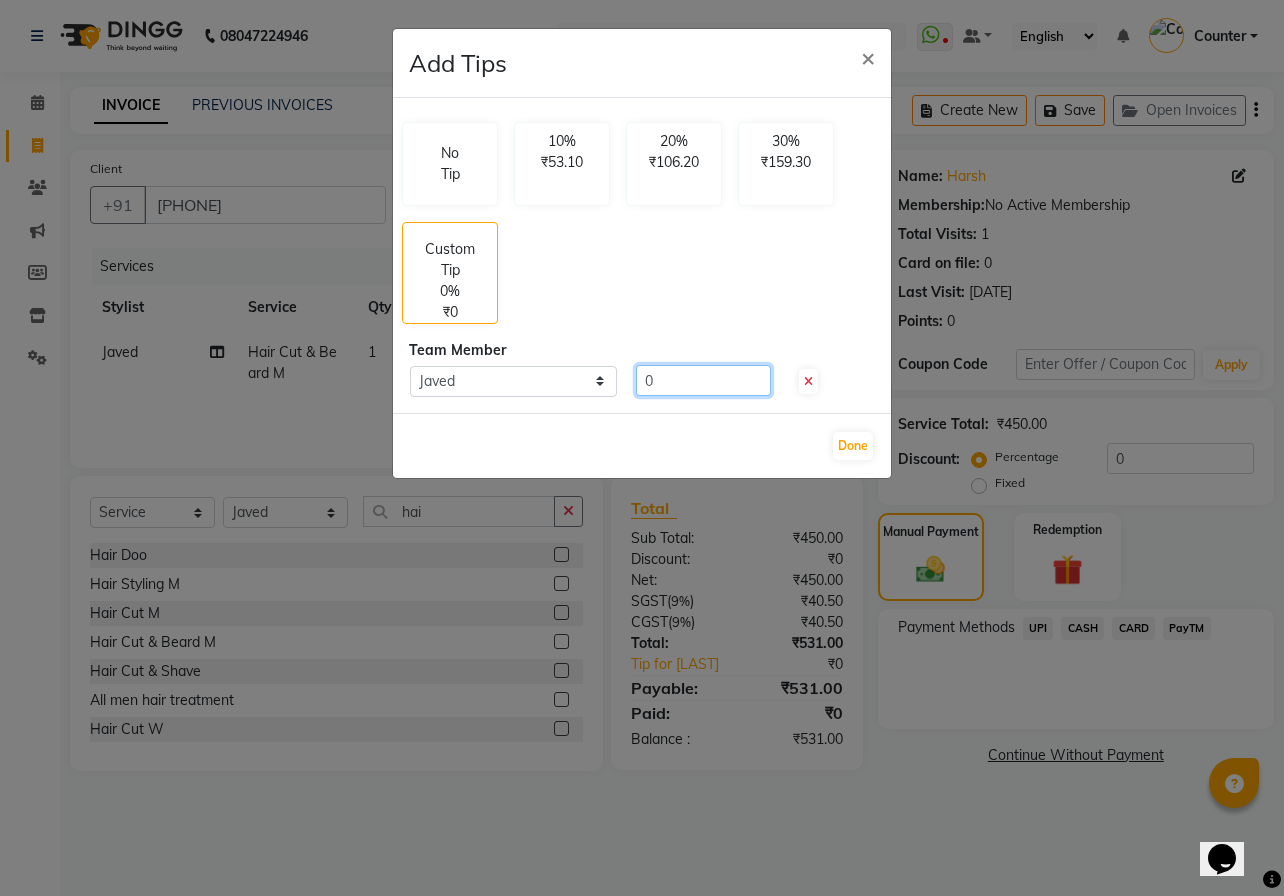 click on "0" 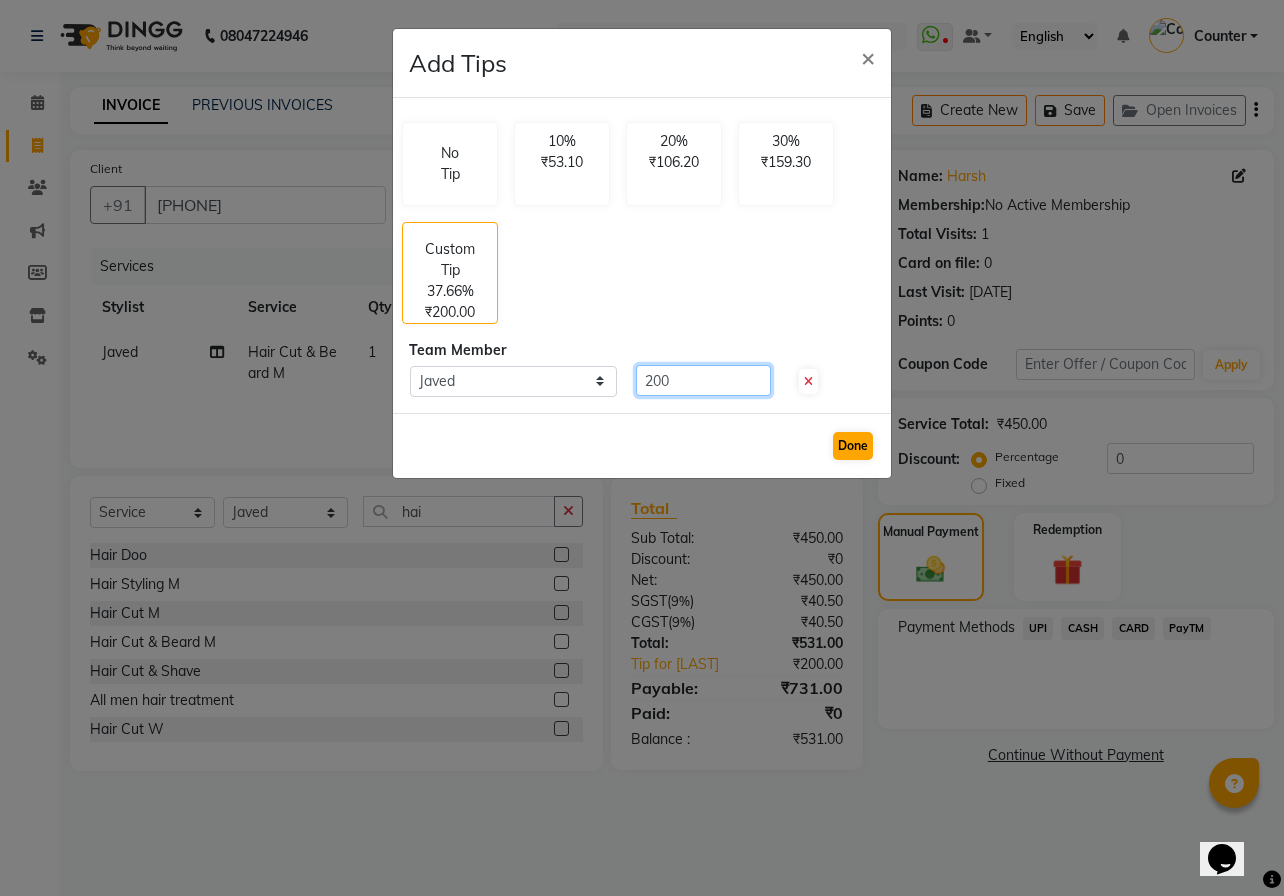 type on "200" 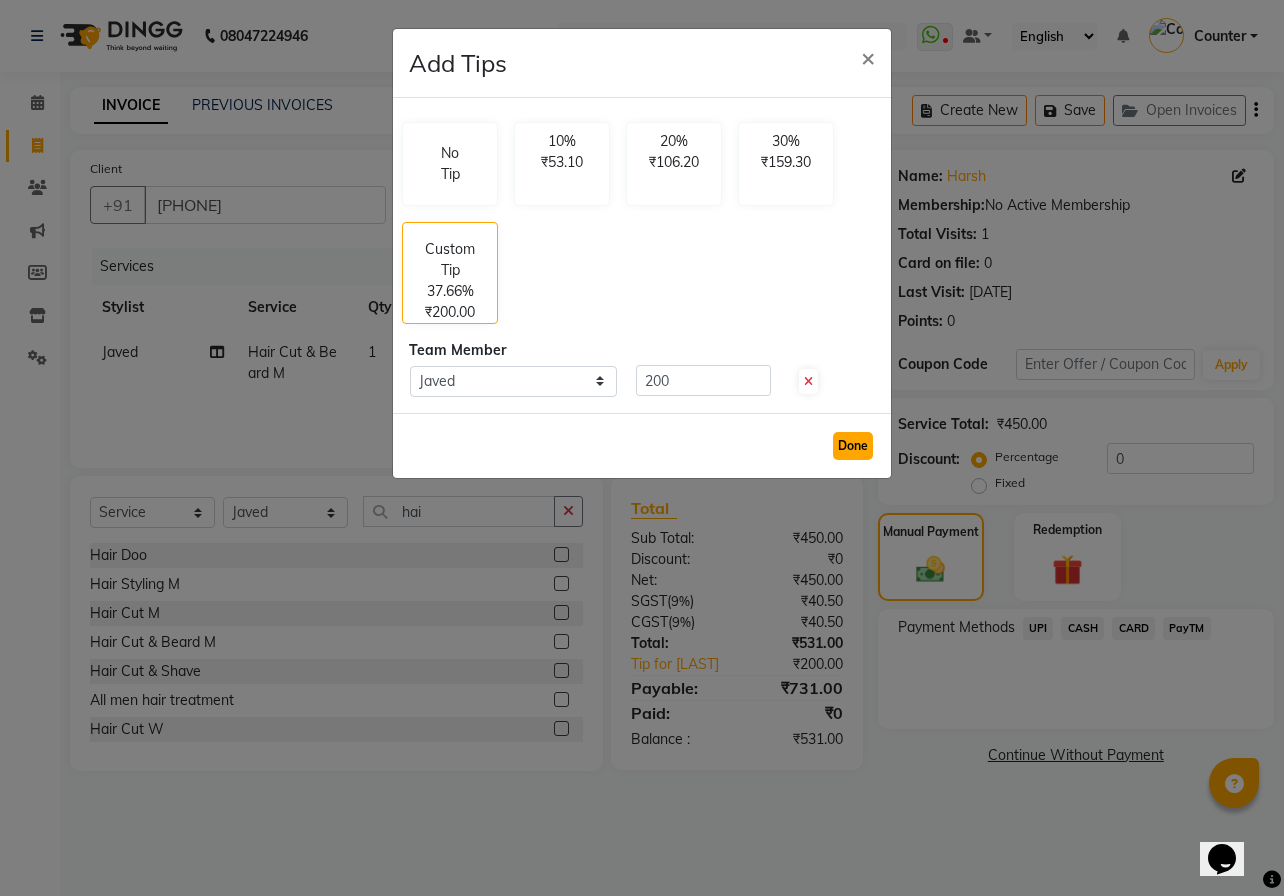 click on "Done" 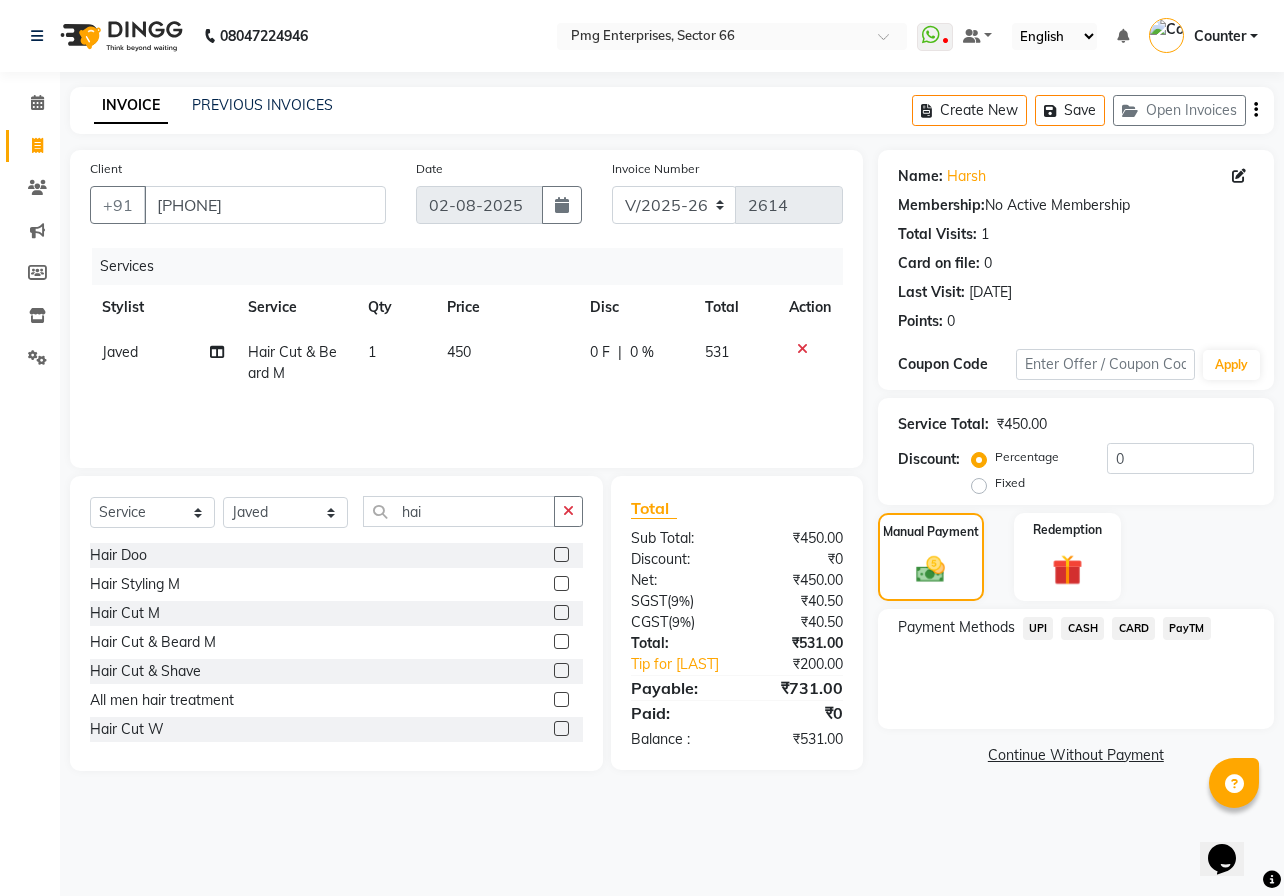 click on "UPI" 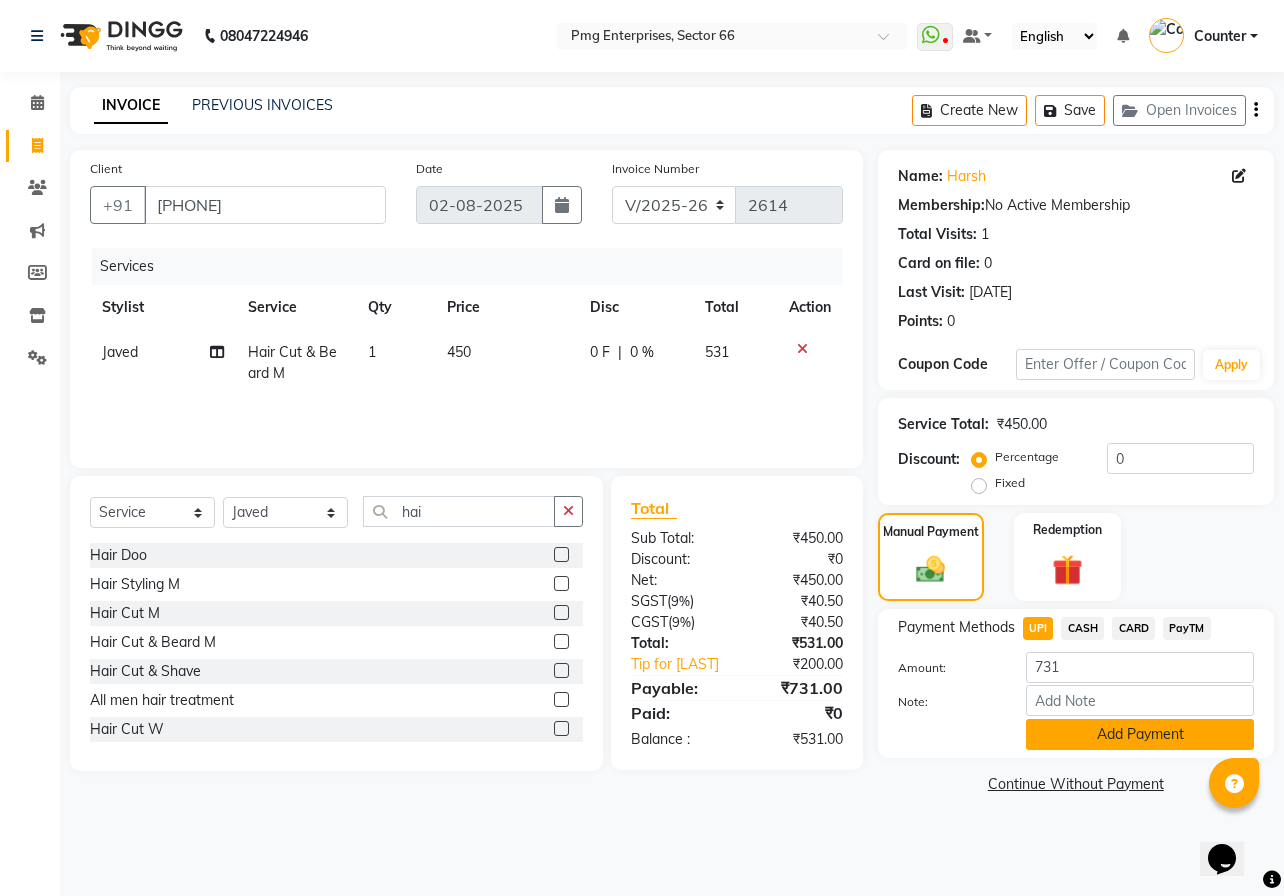 click on "Add Payment" 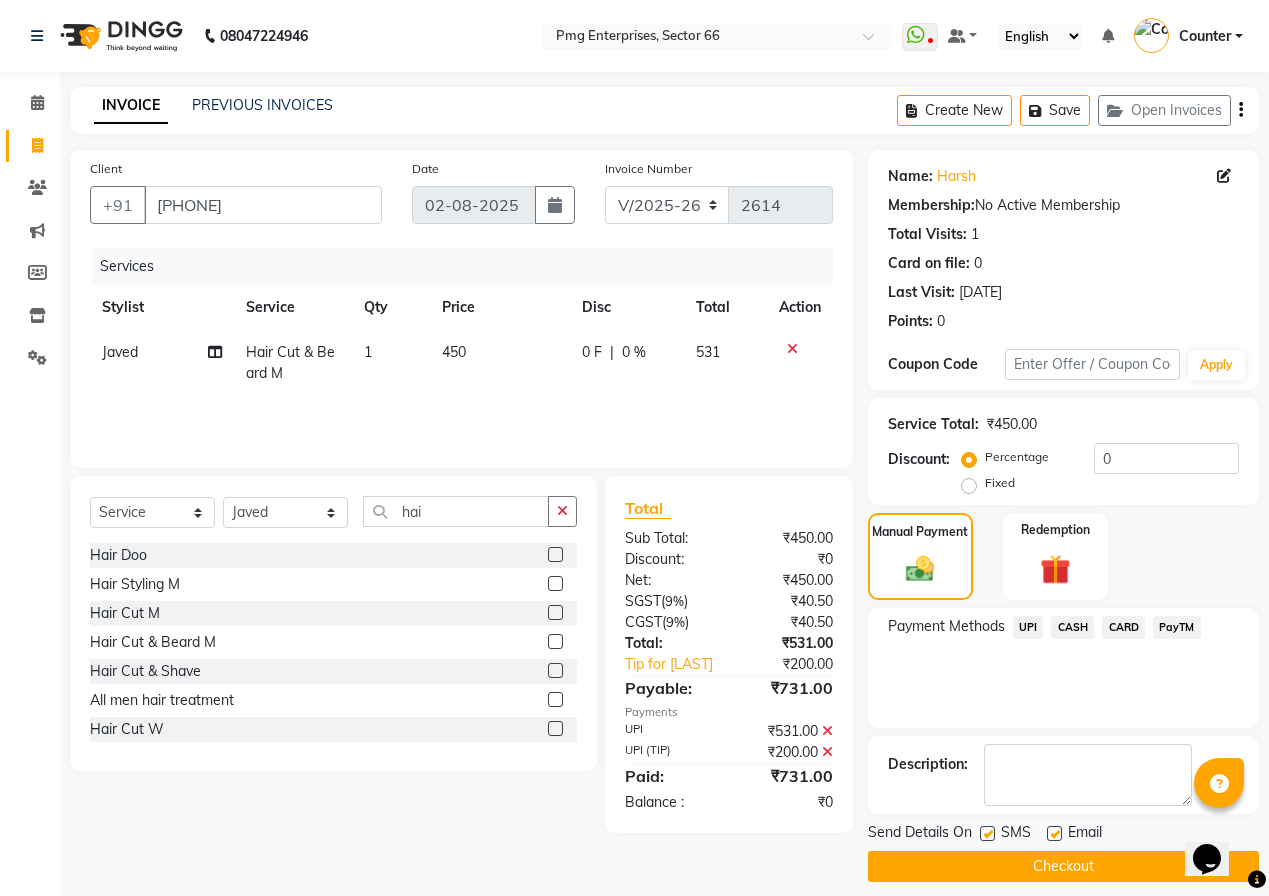 click on "Checkout" 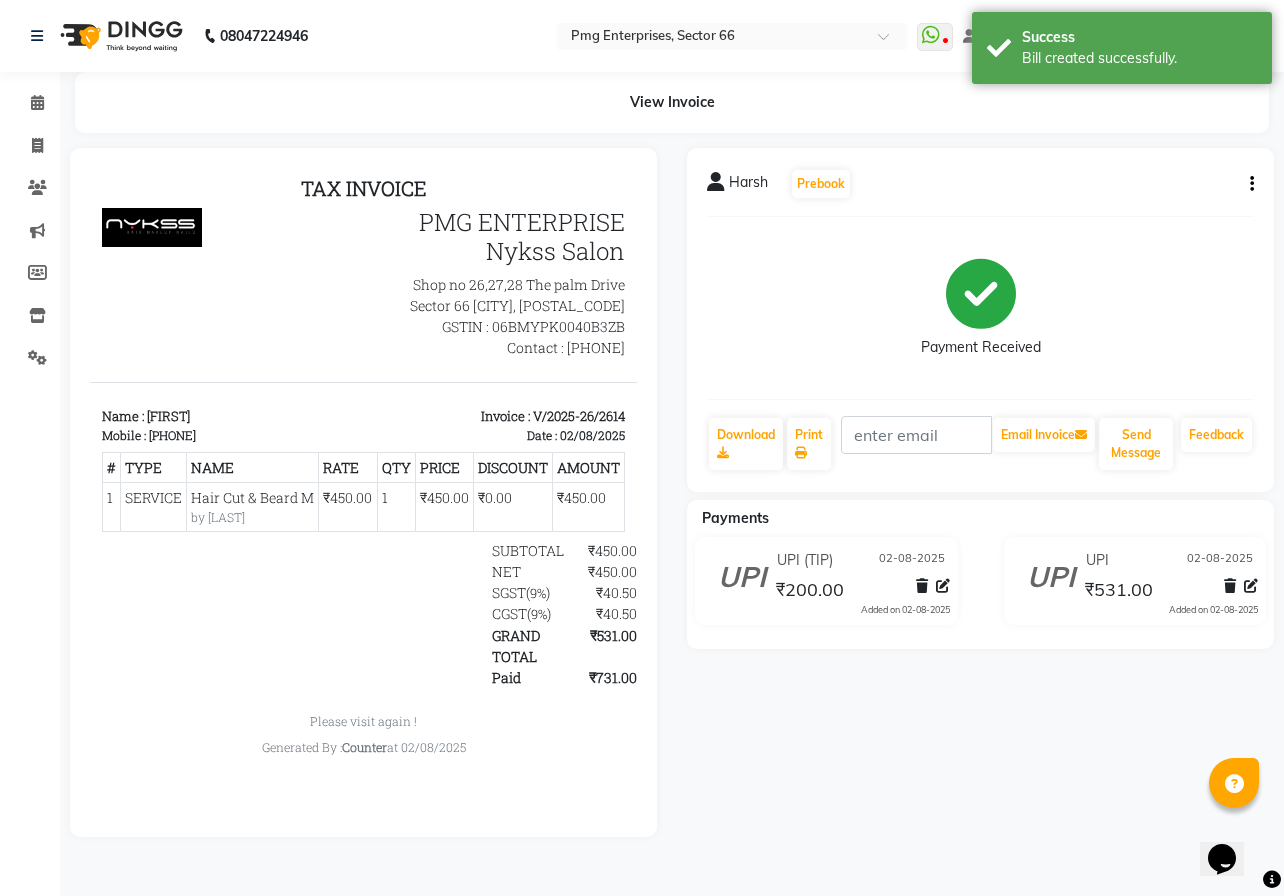 scroll, scrollTop: 0, scrollLeft: 0, axis: both 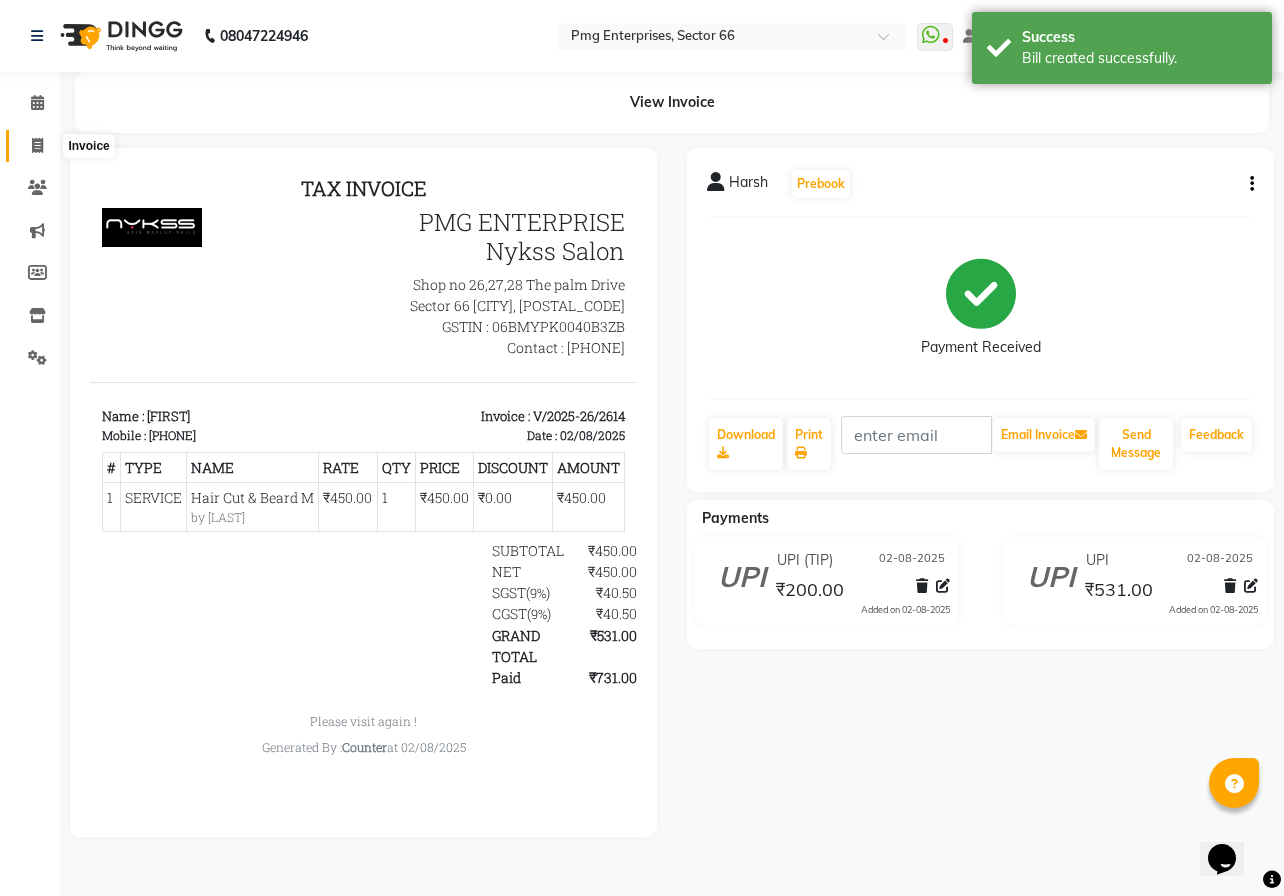 click 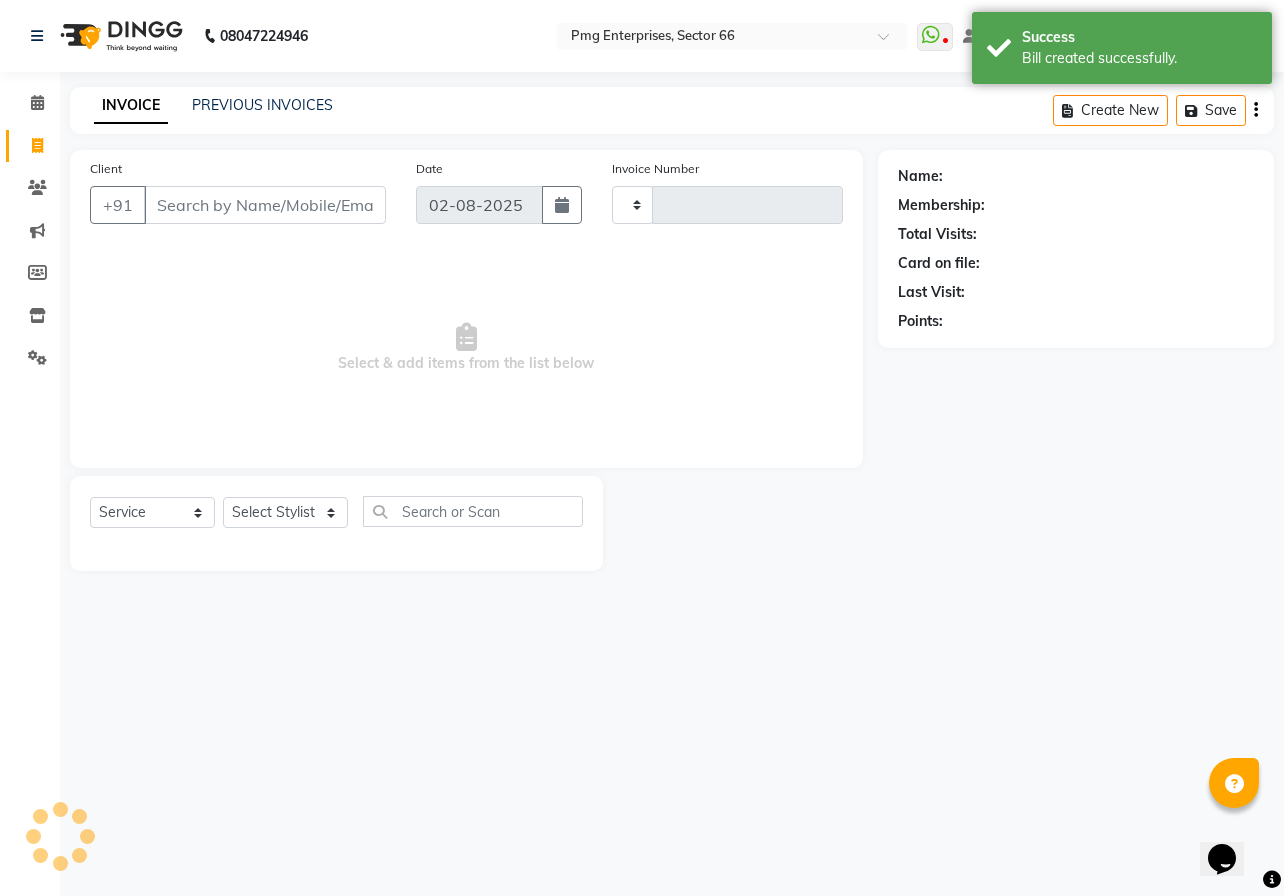 type on "2615" 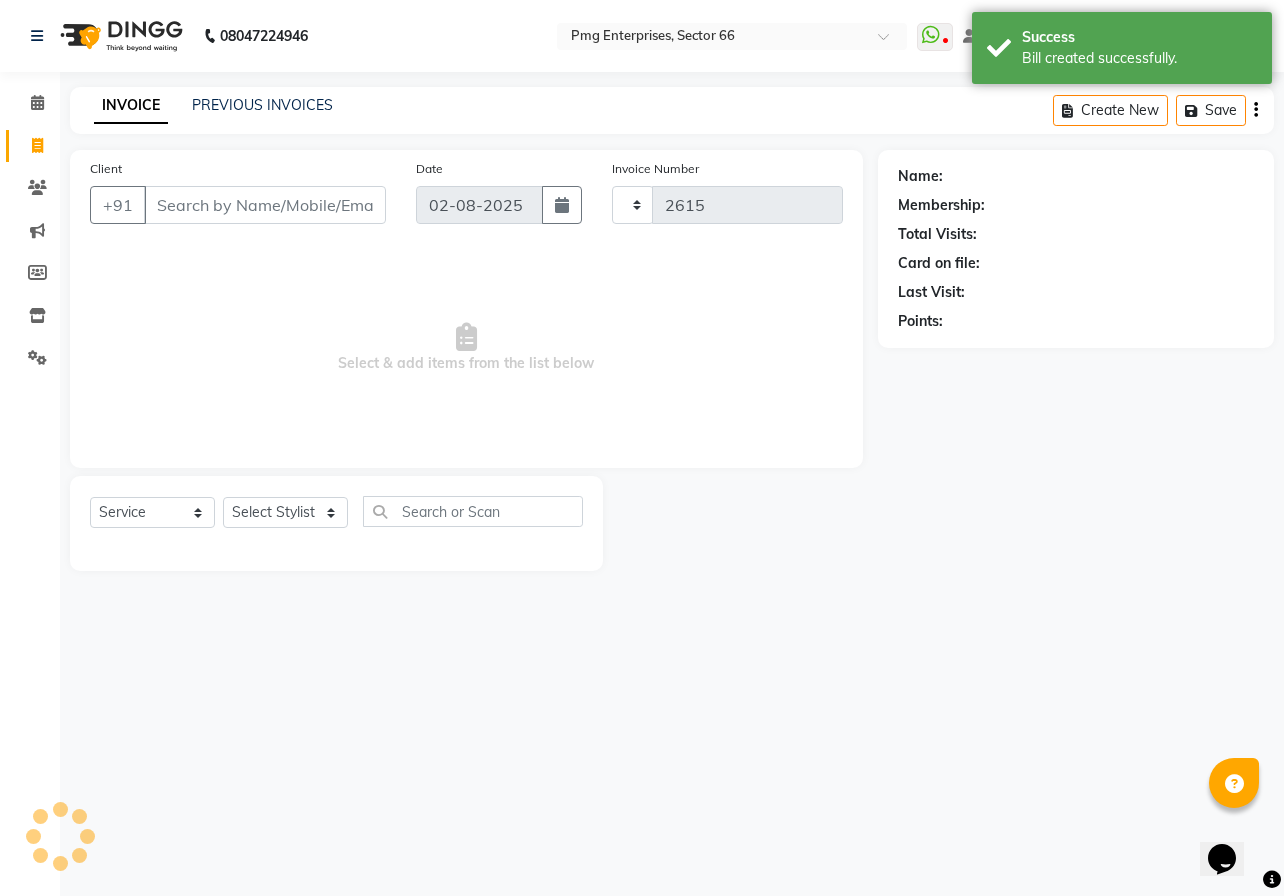 select on "889" 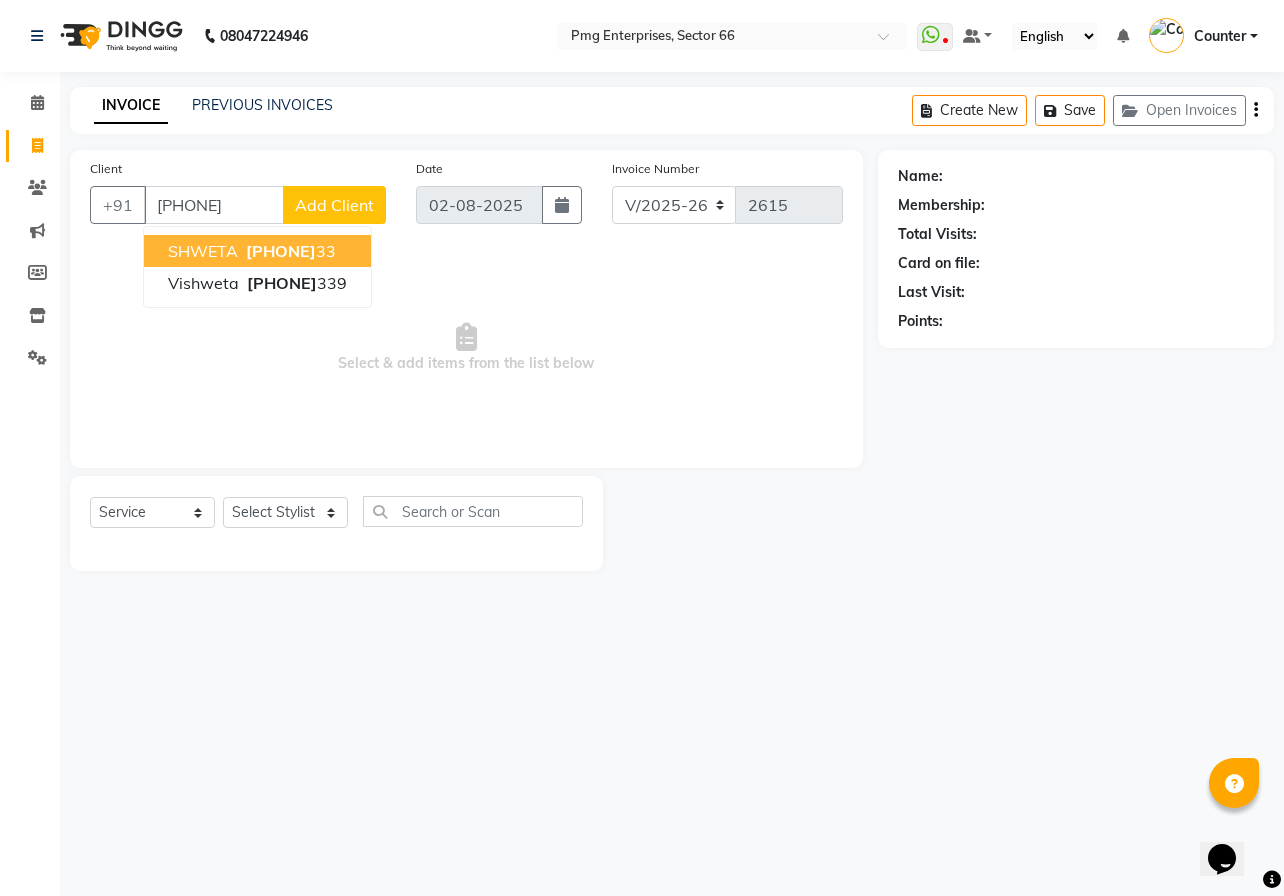 click on "[PHONE]" at bounding box center (281, 251) 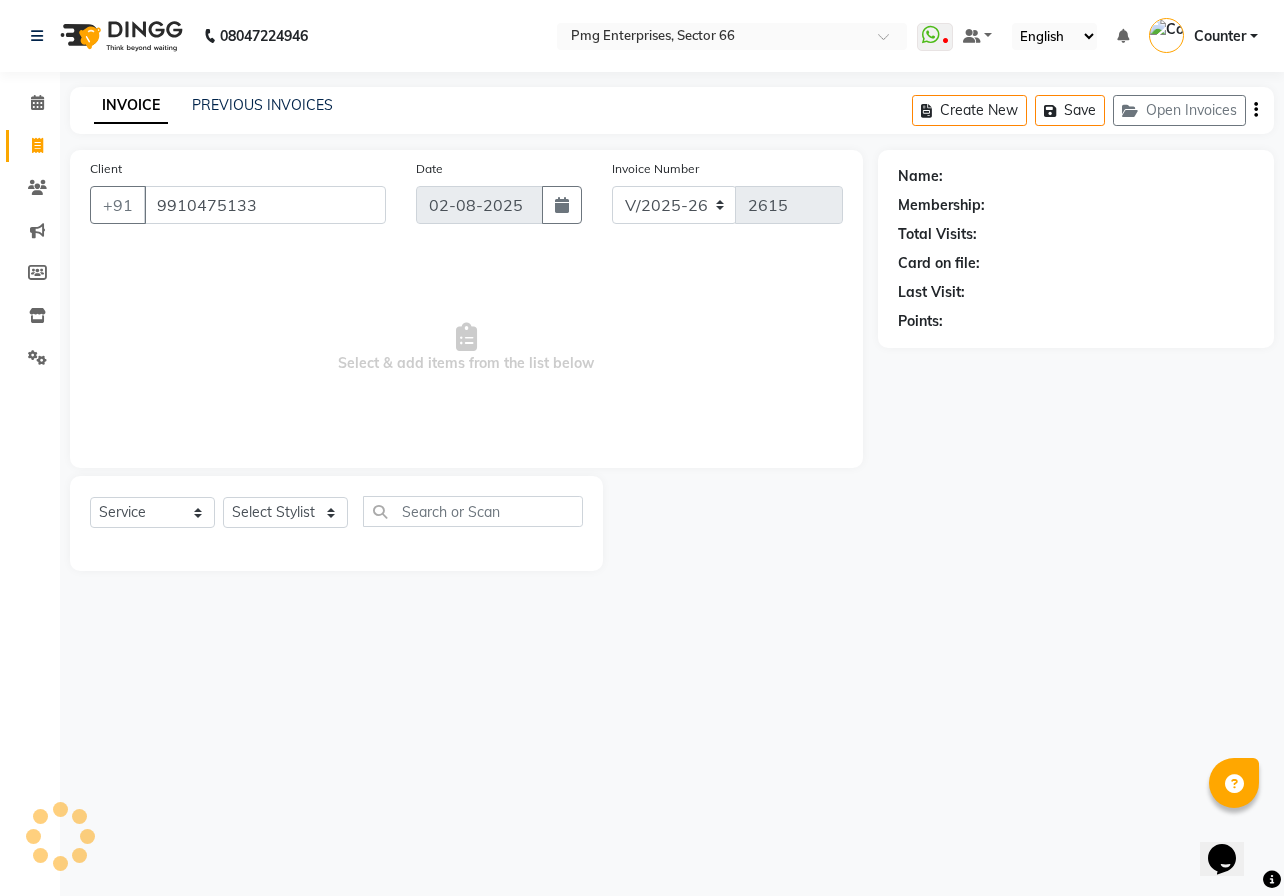 type on "9910475133" 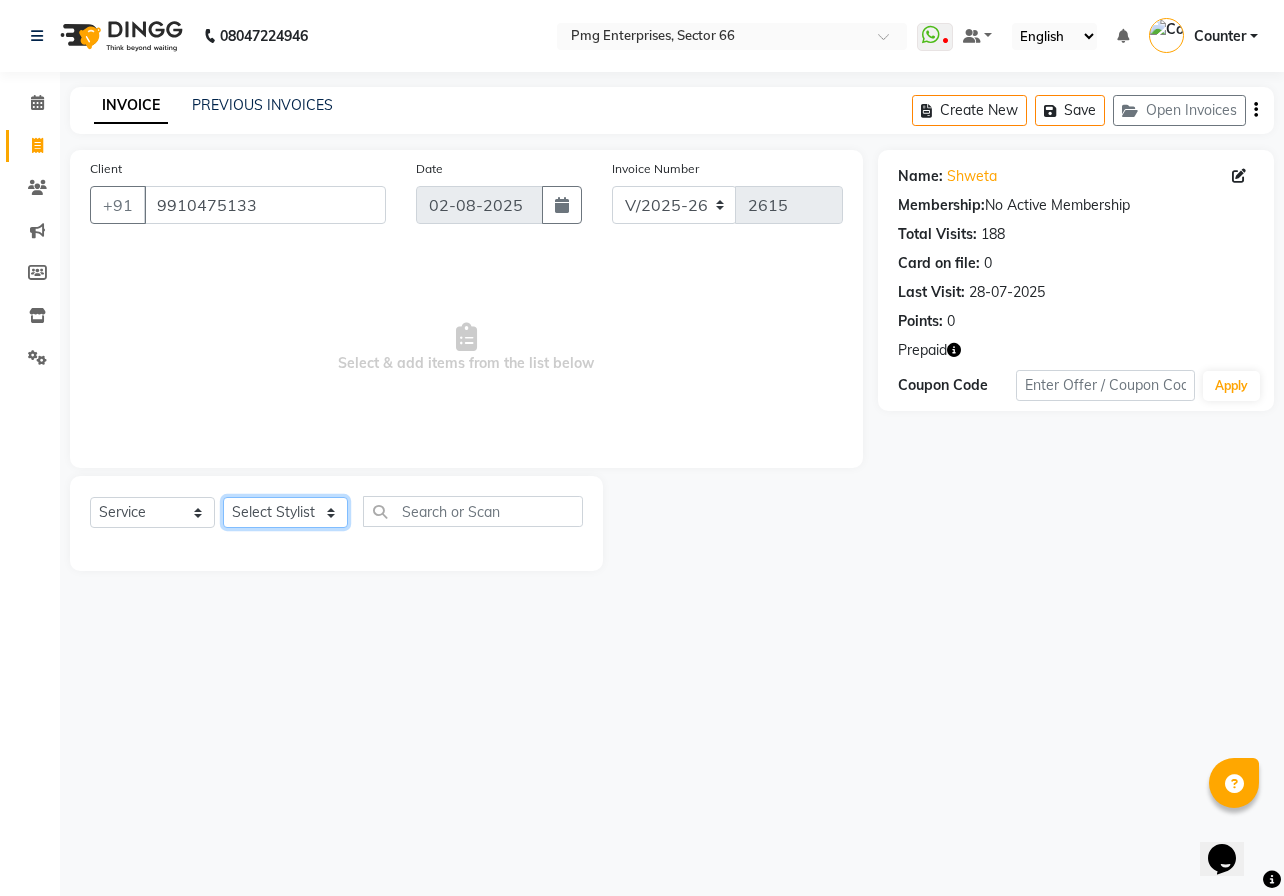 click on "Select Stylist [FIRST] [LAST] Counter [FIRST] [LAST] [LAST] [LAST] [LAST] [LAST] [LAST]" 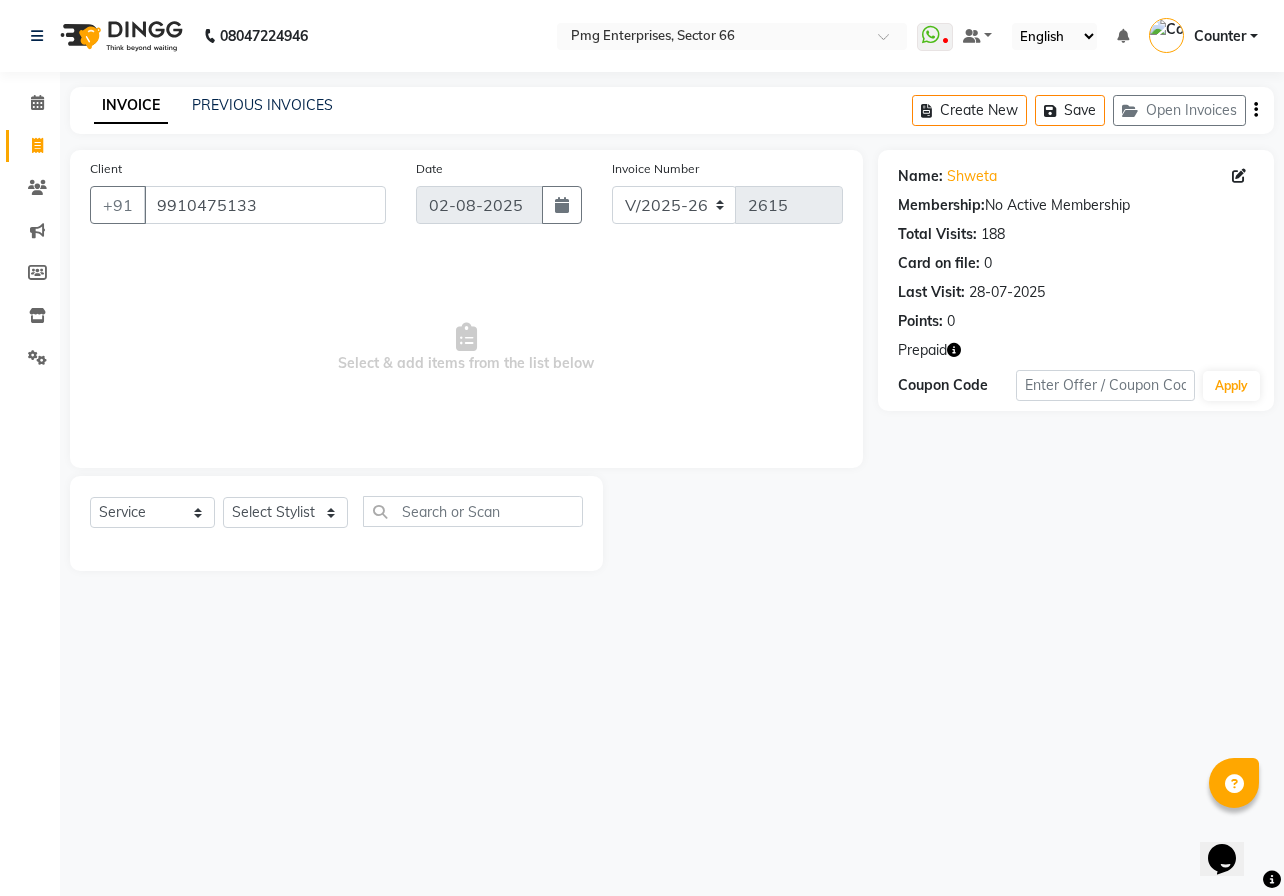 click 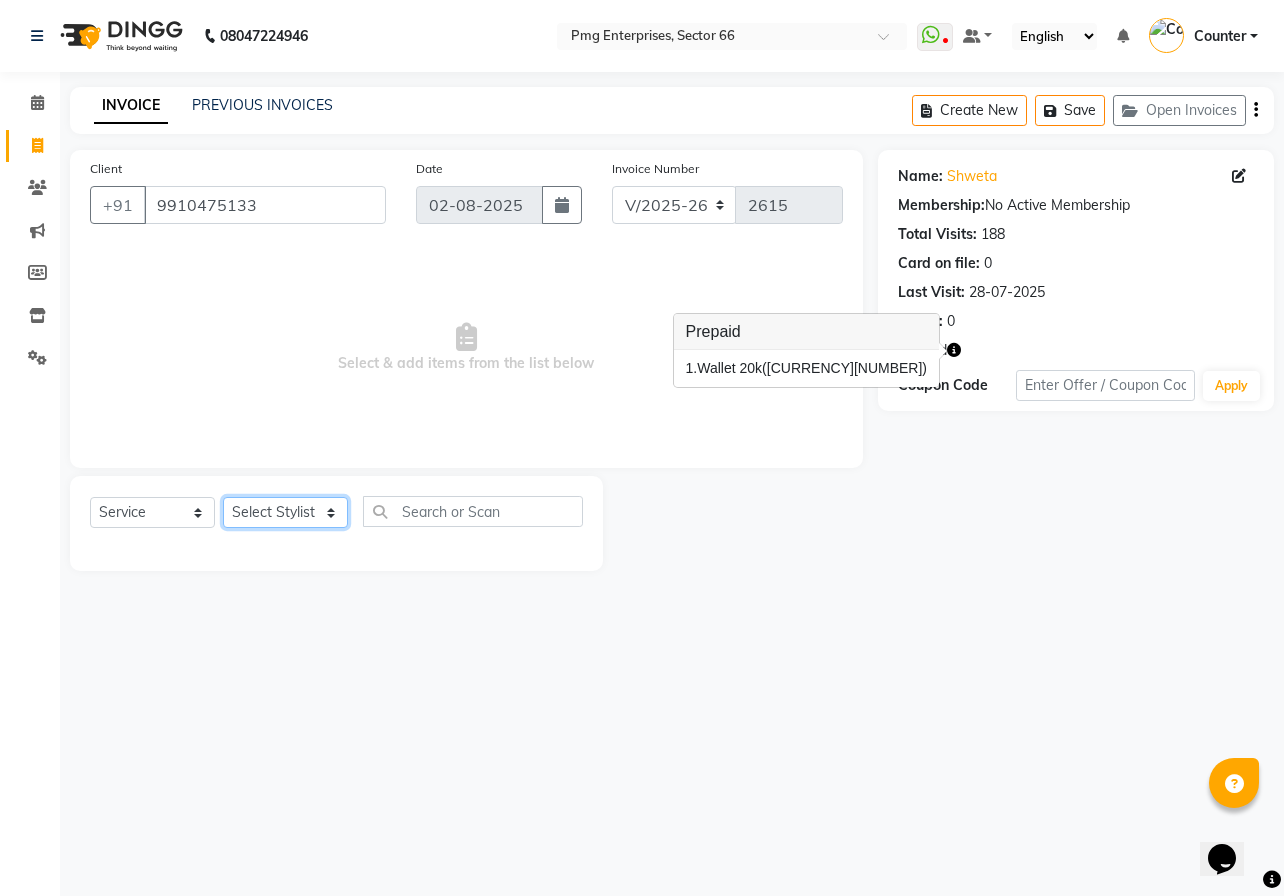 click on "Select Stylist [FIRST] [LAST] Counter [FIRST] [LAST] [LAST] [LAST] [LAST] [LAST] [LAST]" 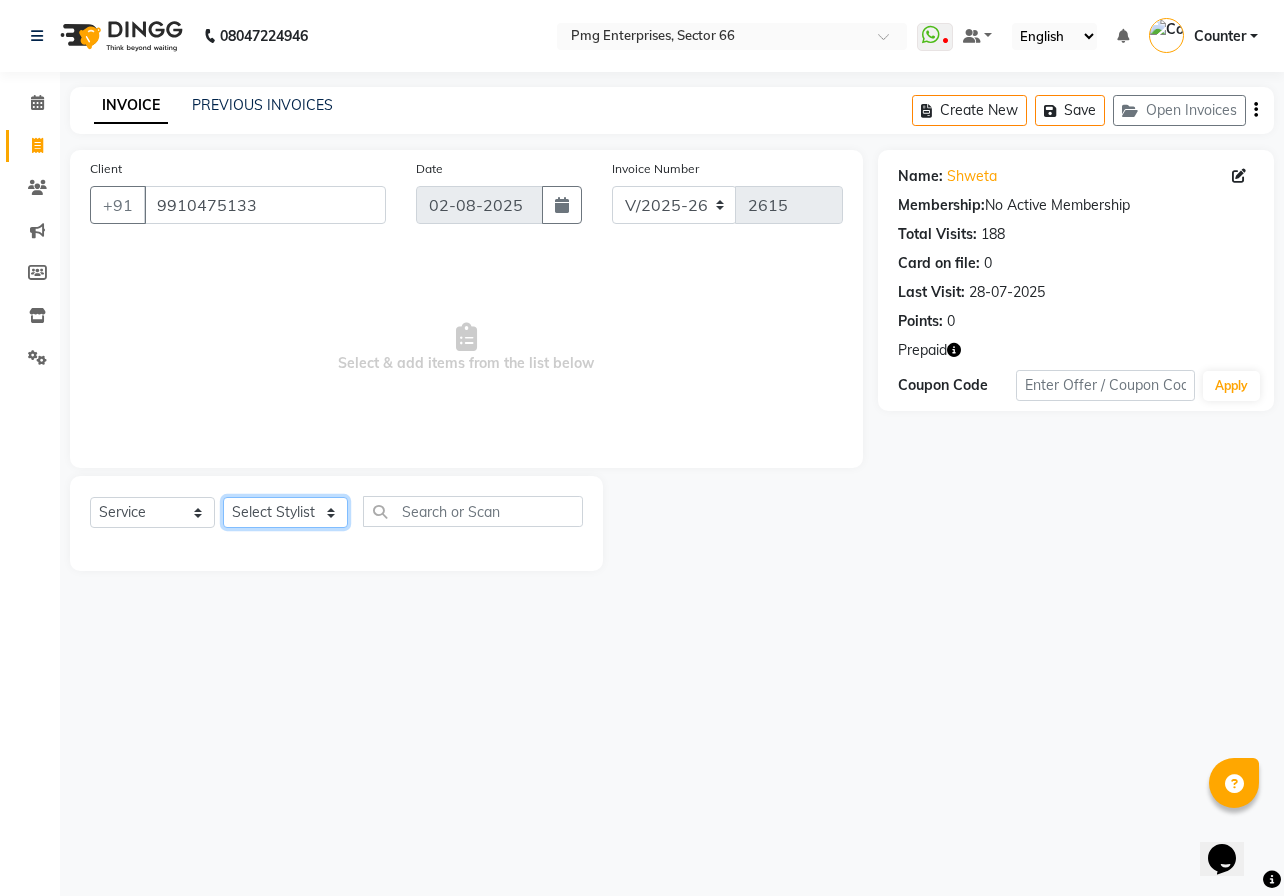 click on "Select Stylist [FIRST] [LAST] Counter [FIRST] [LAST] [LAST] [LAST] [LAST] [LAST] [LAST]" 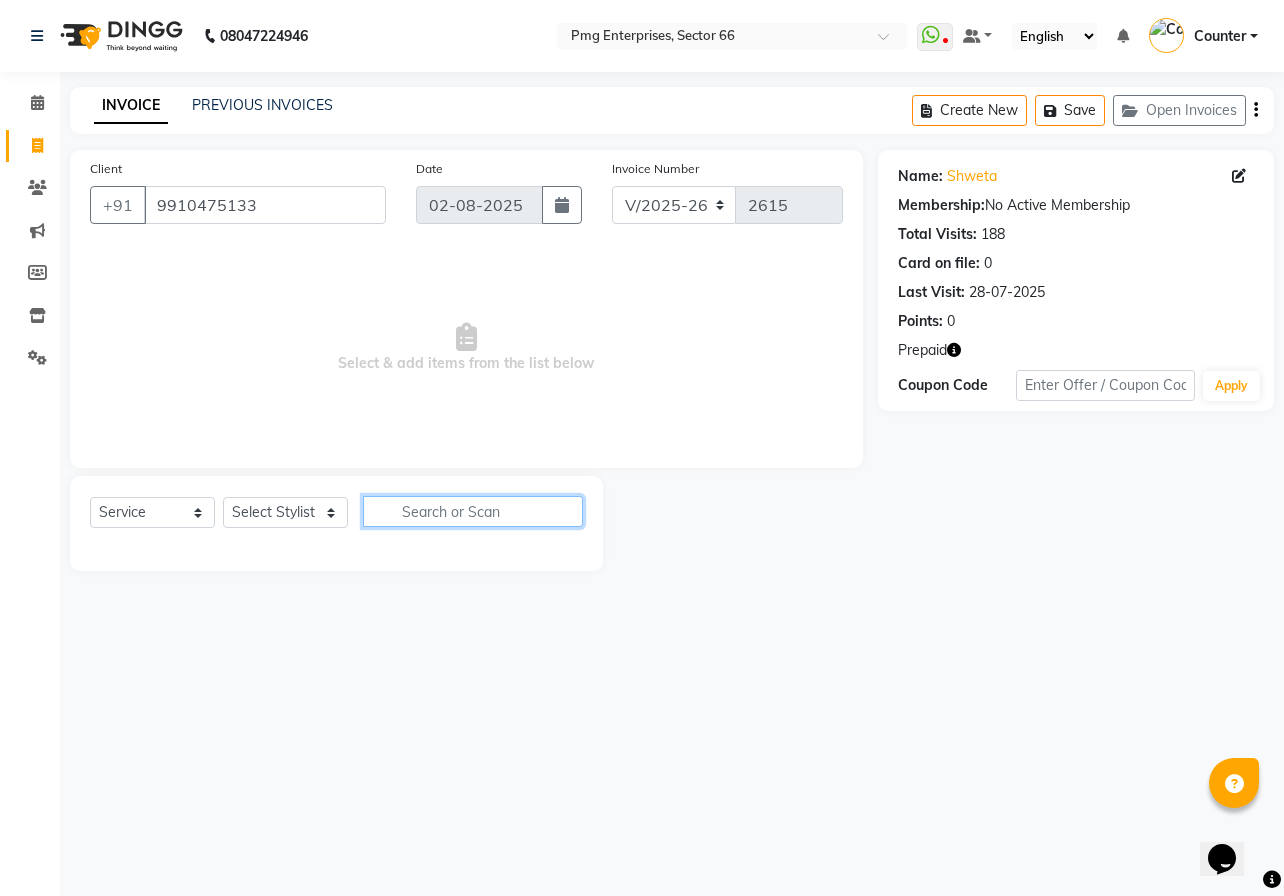 click 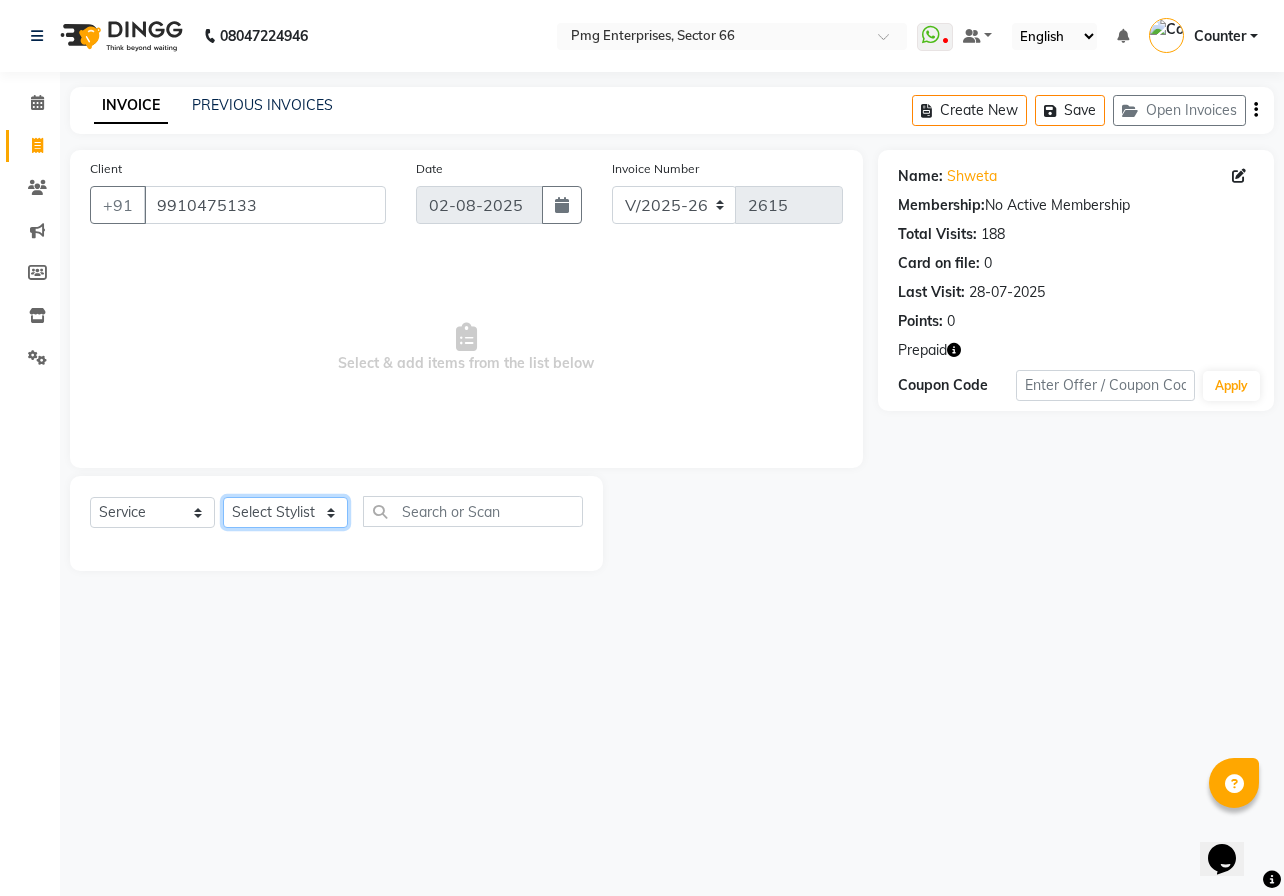 click on "Select Stylist [FIRST] [LAST] Counter [FIRST] [LAST] [LAST] [LAST] [LAST] [LAST] [LAST]" 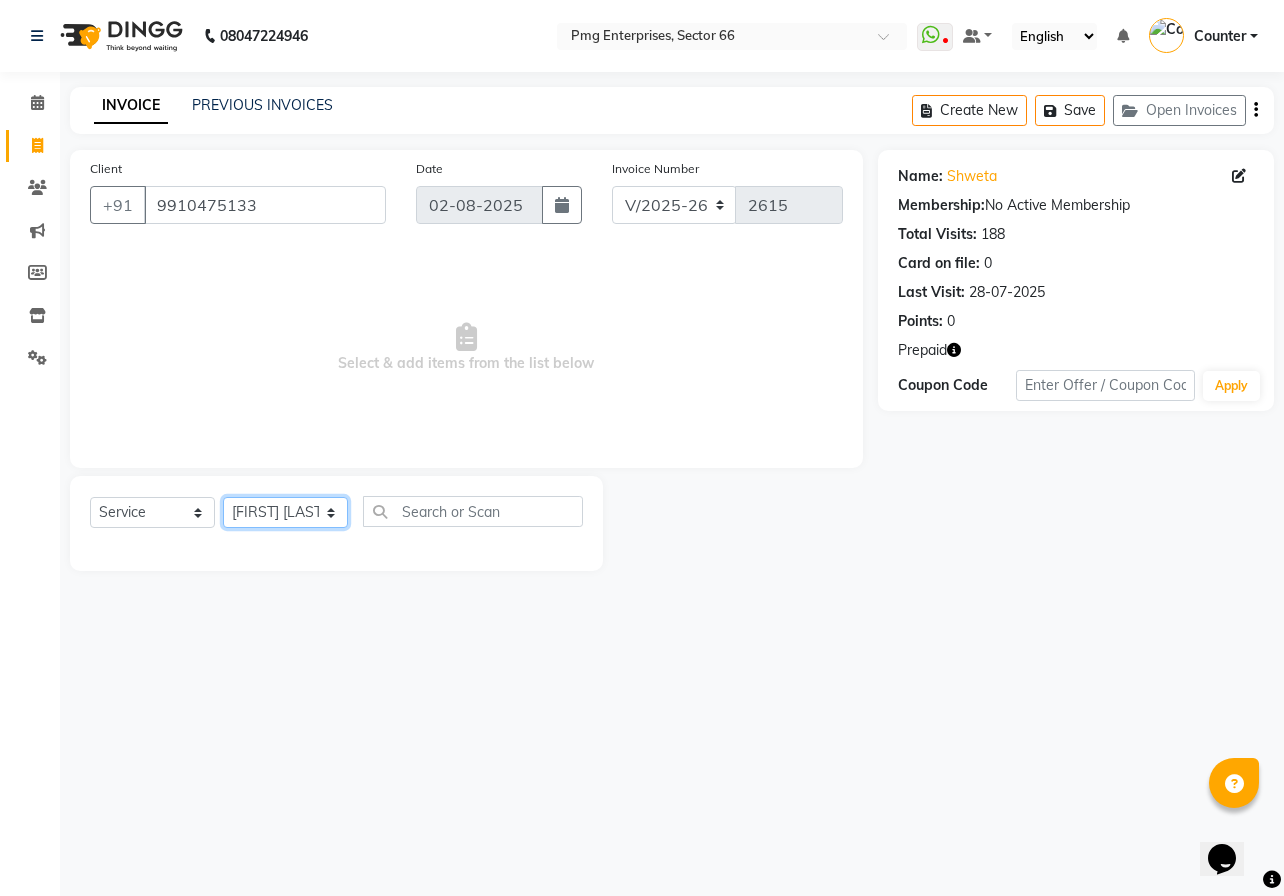 click on "Select Stylist [FIRST] [LAST] Counter [FIRST] [LAST] [LAST] [LAST] [LAST] [LAST] [LAST]" 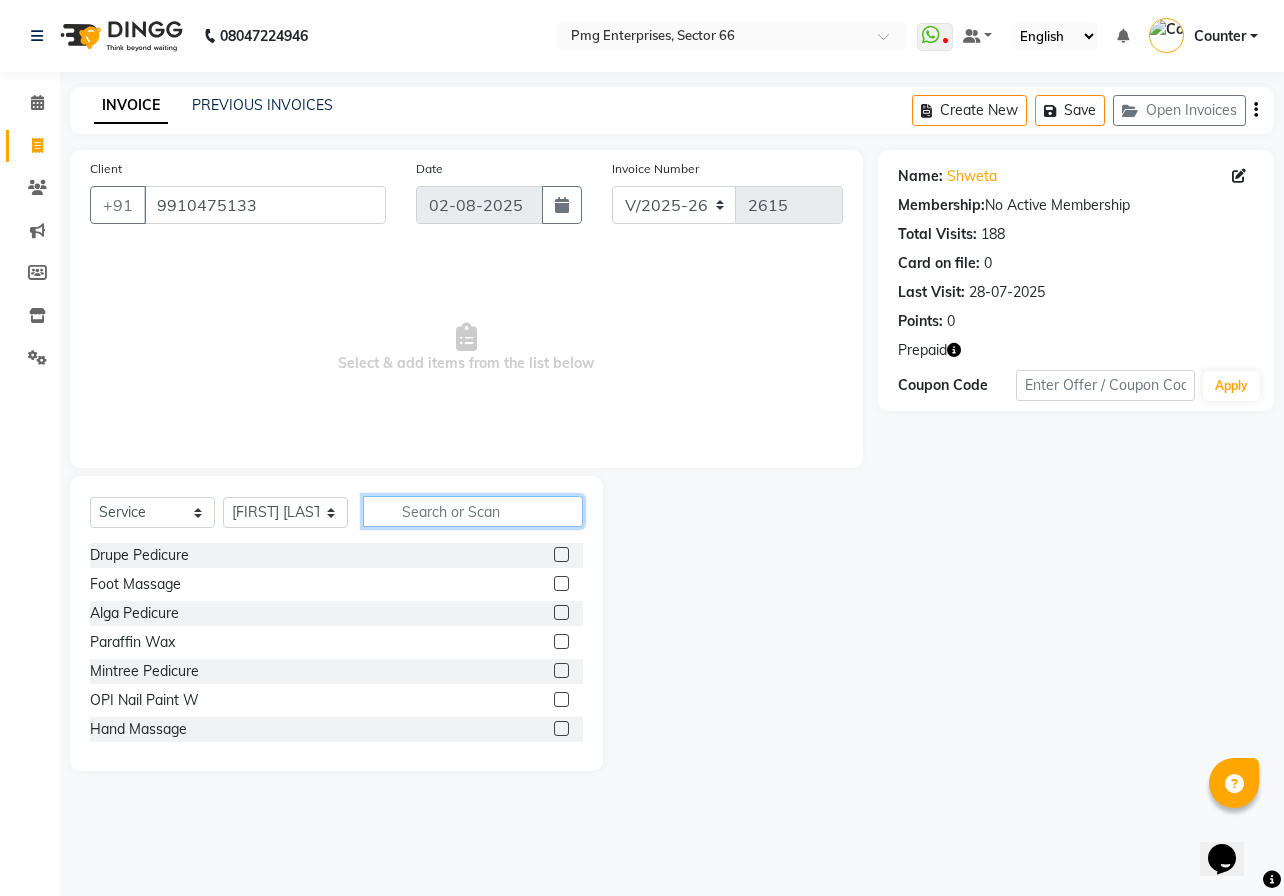 click 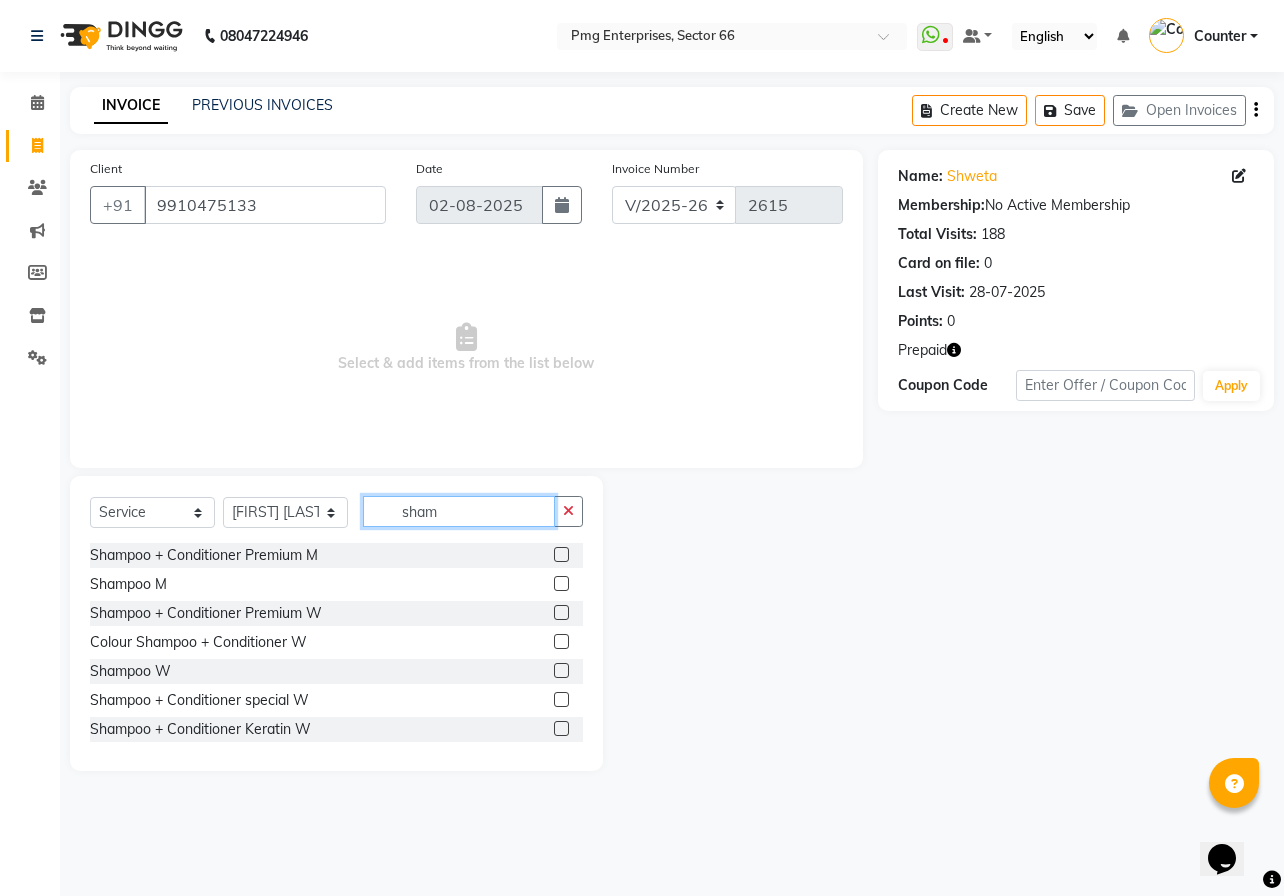 type on "sham" 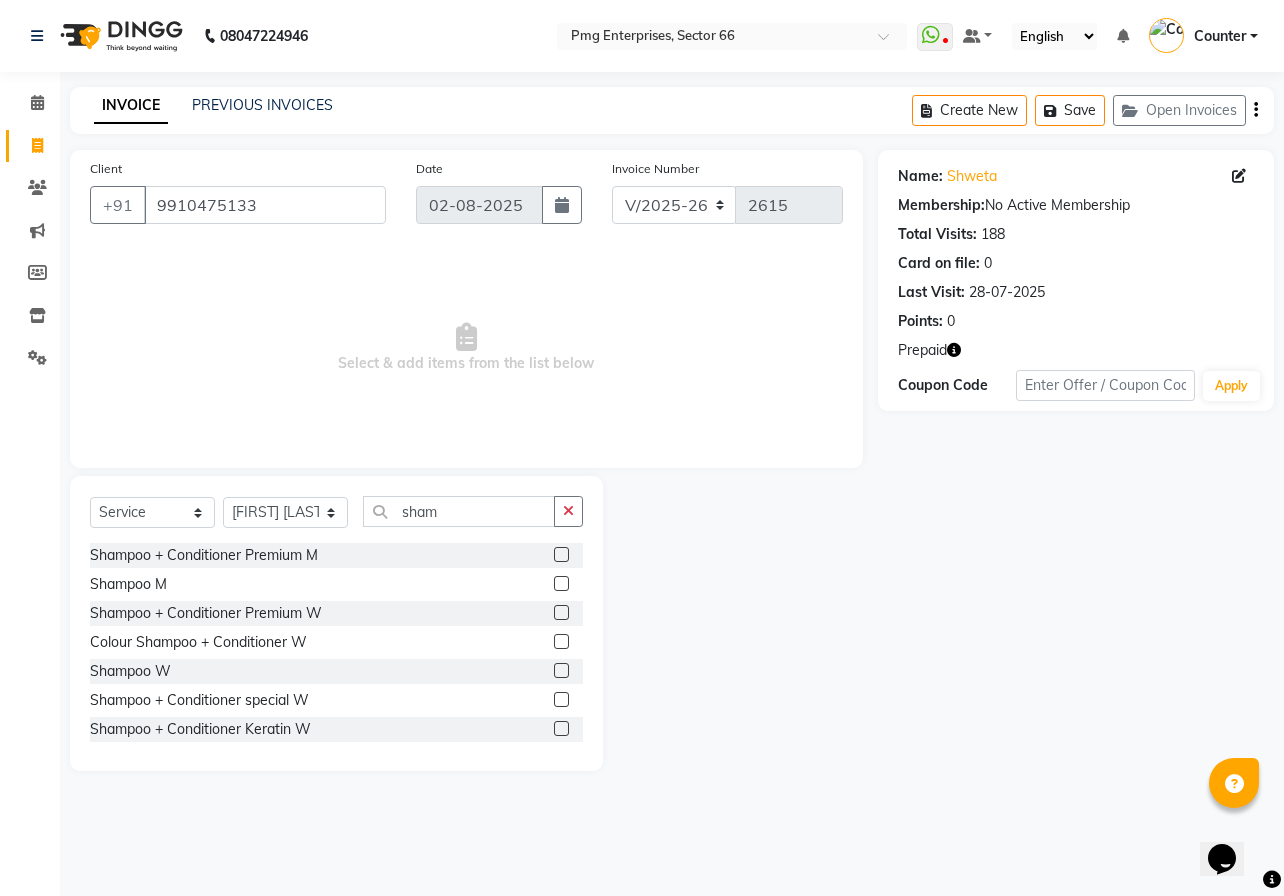 click 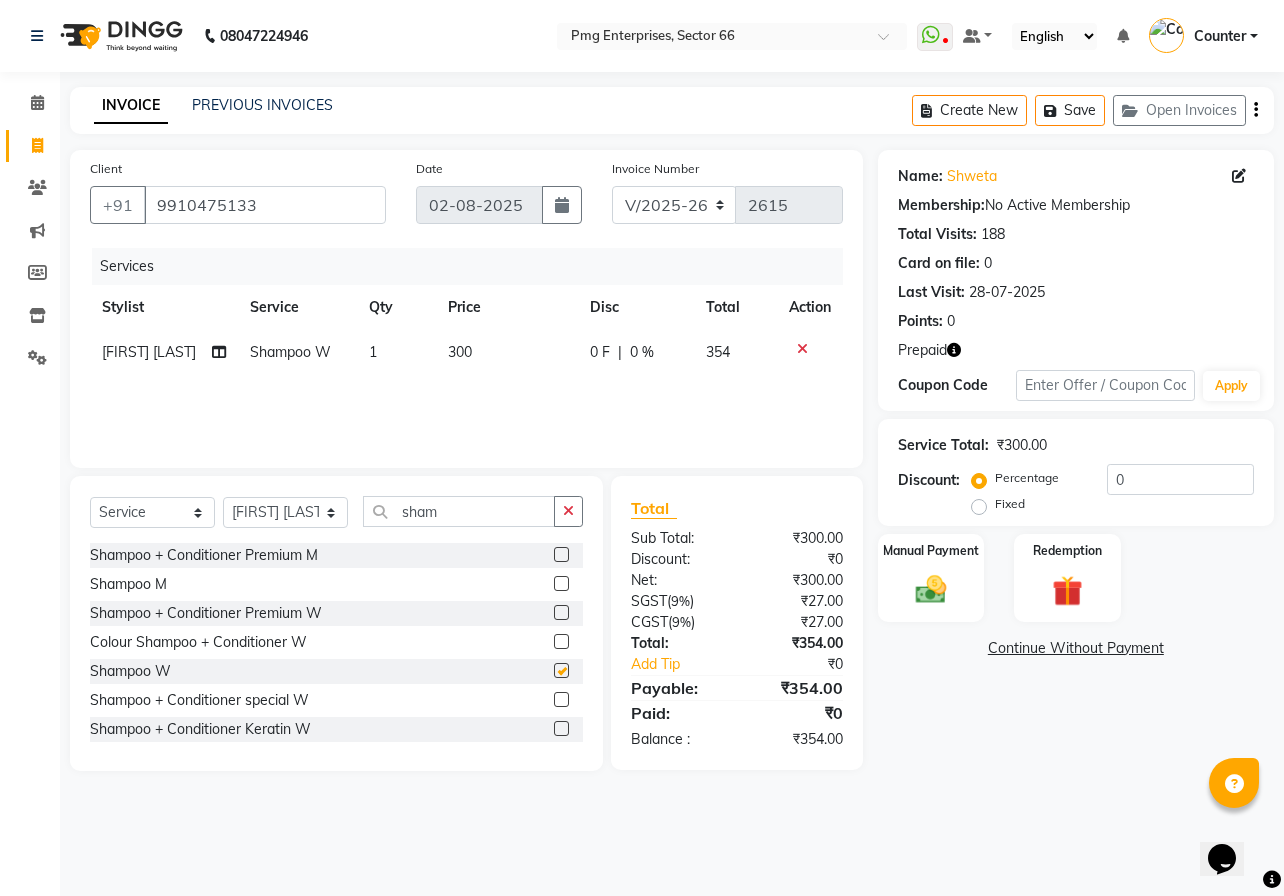 checkbox on "false" 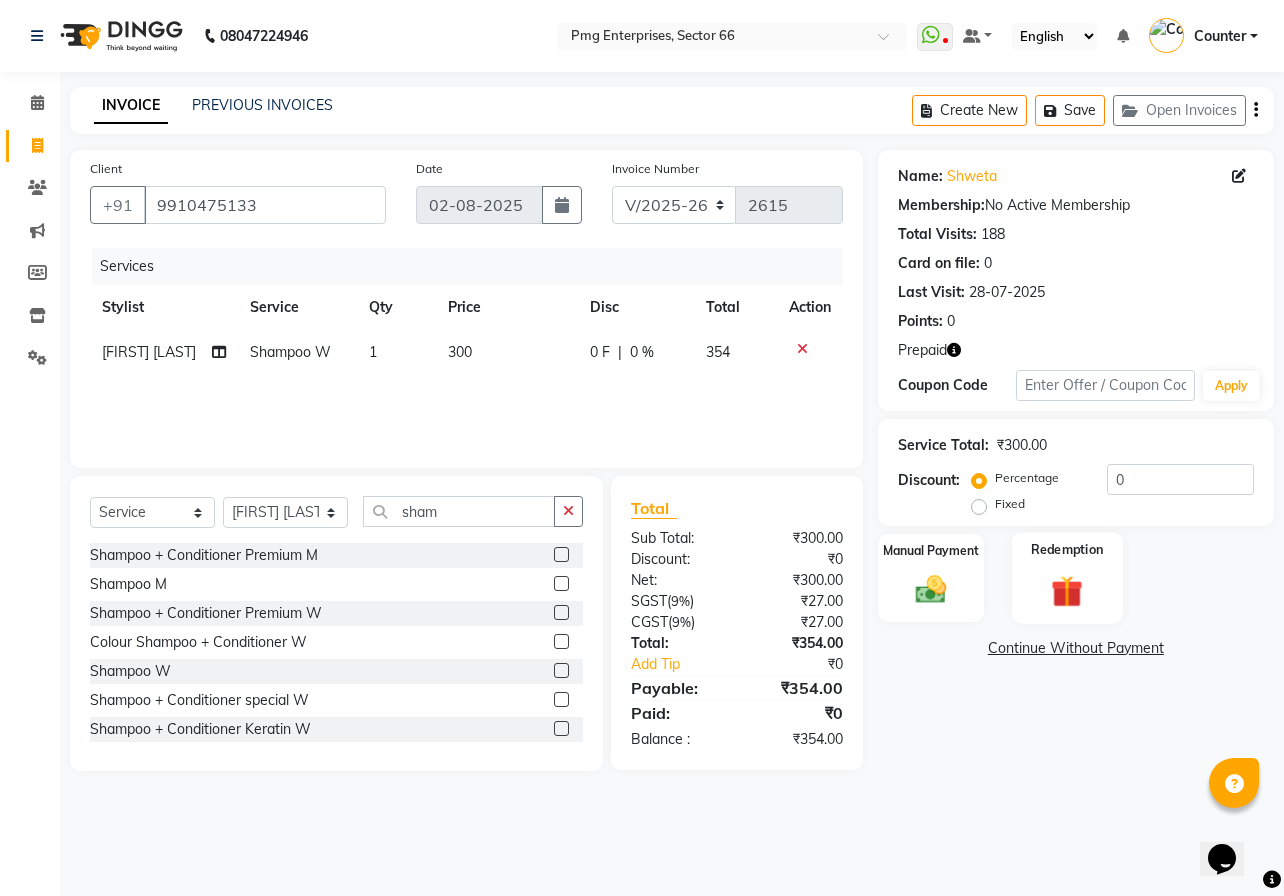 click on "Redemption" 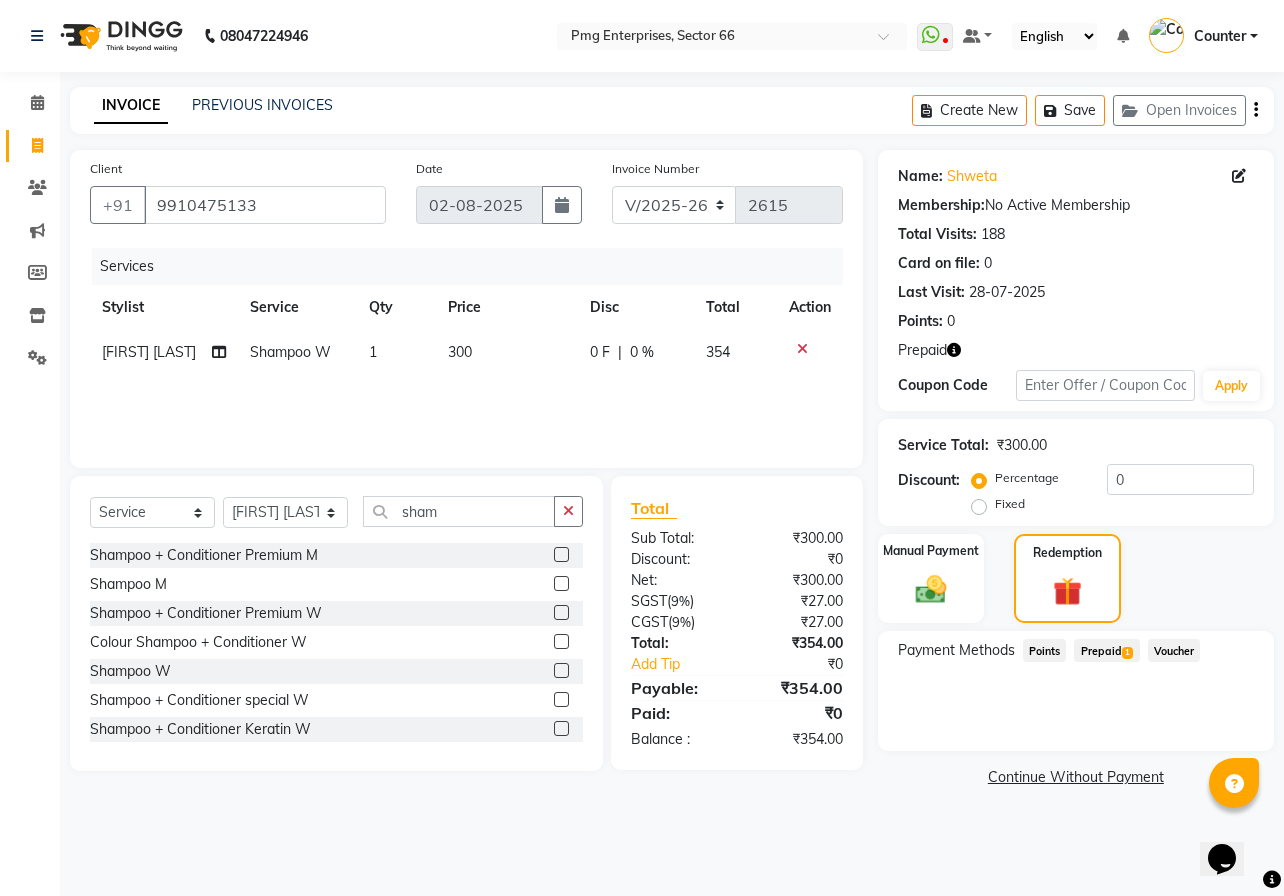 click on "Prepaid  1" 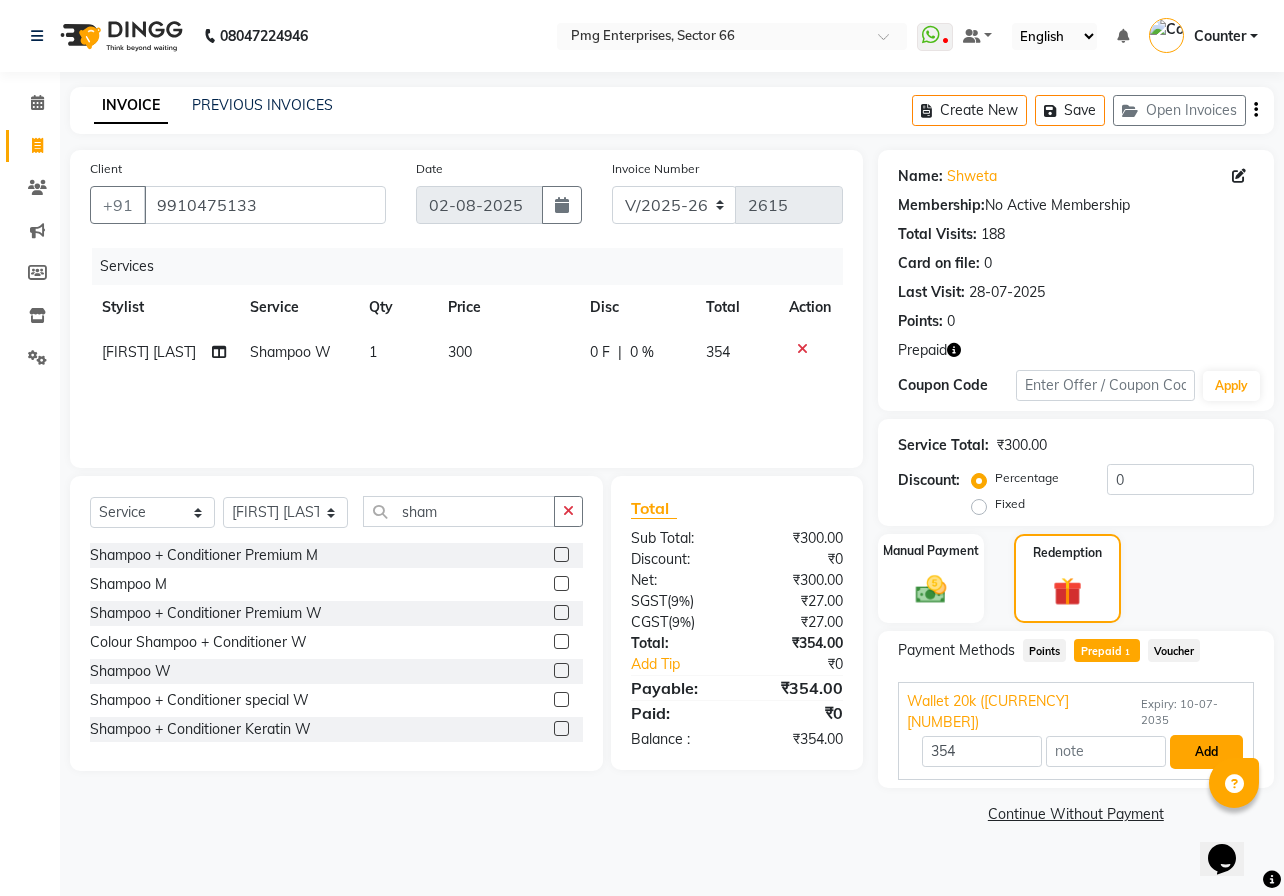 click on "Add" at bounding box center (1206, 752) 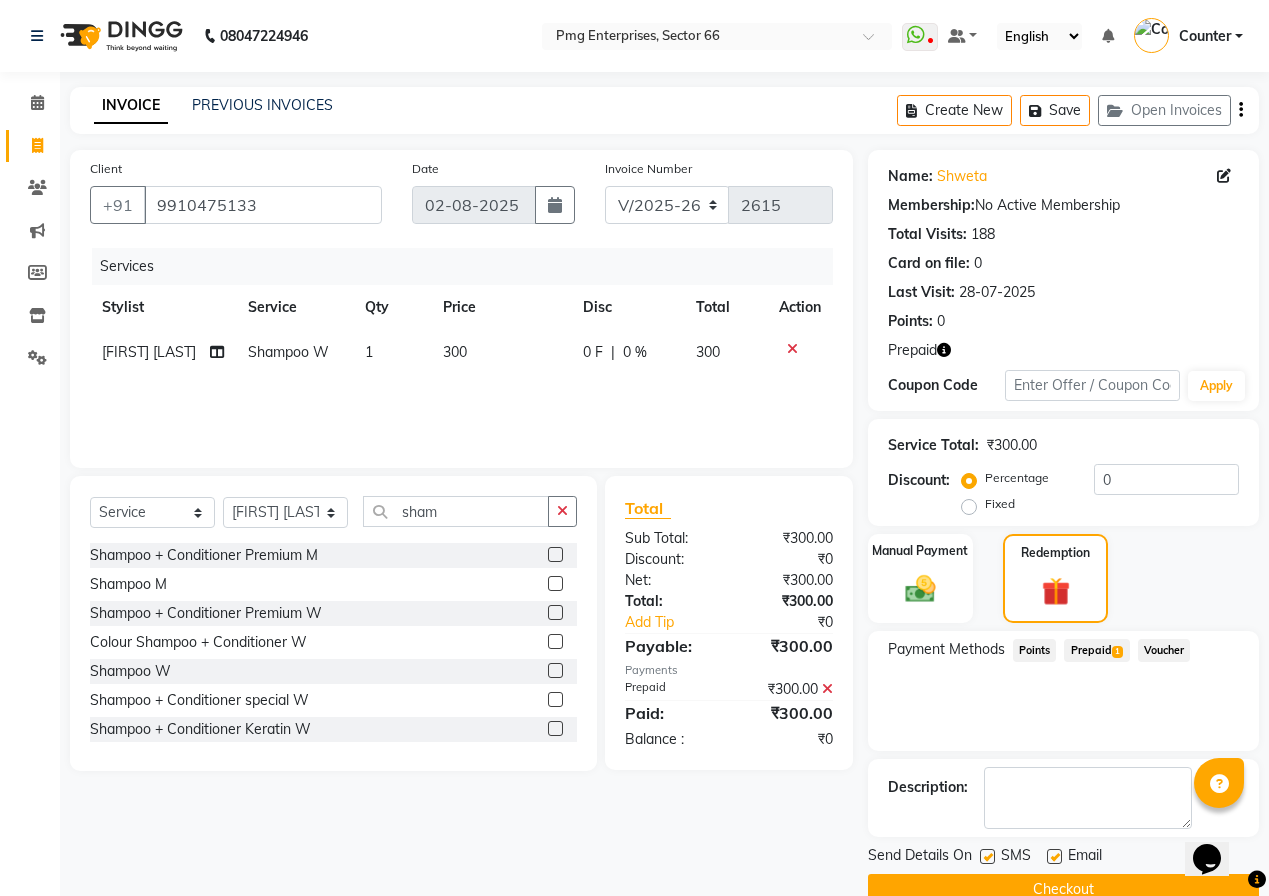 click on "Checkout" 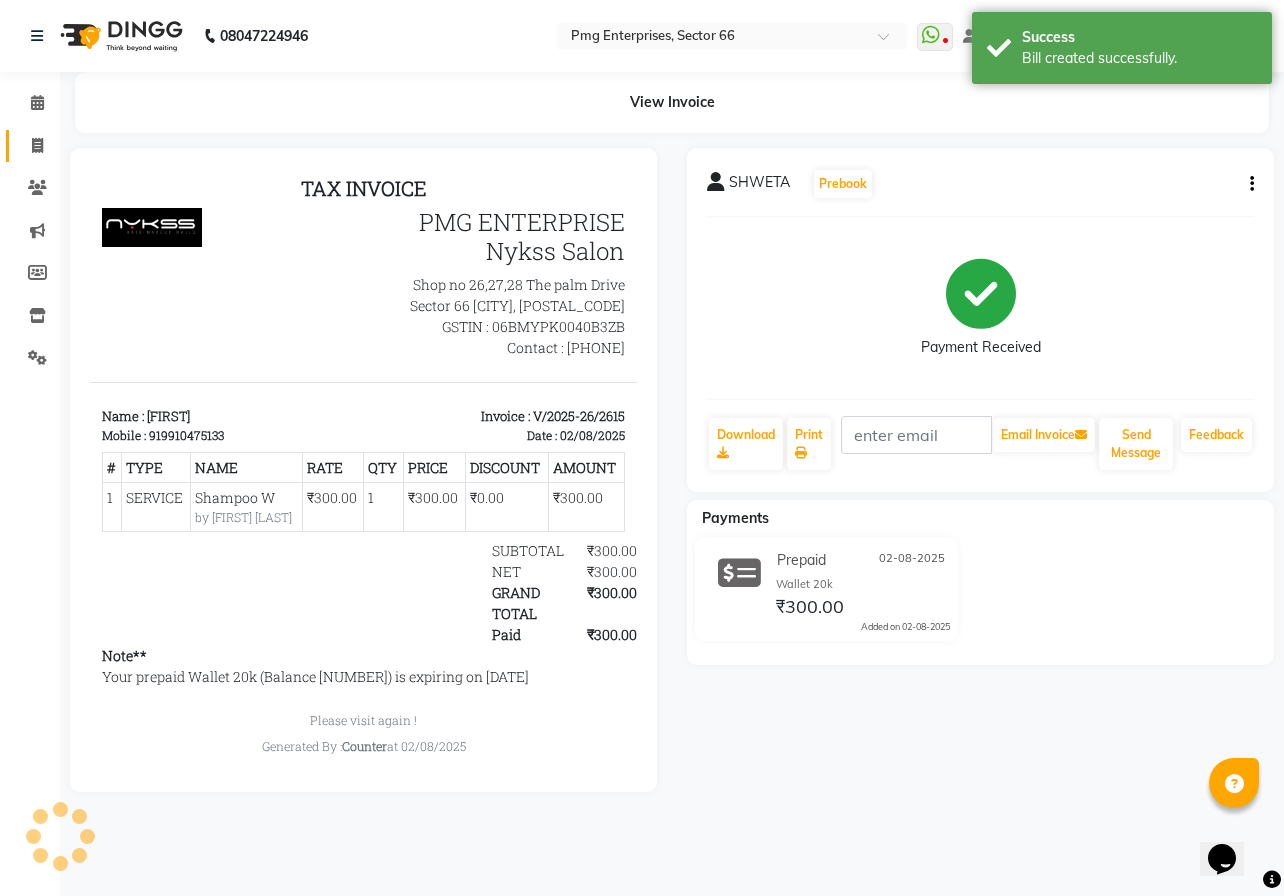 scroll, scrollTop: 0, scrollLeft: 0, axis: both 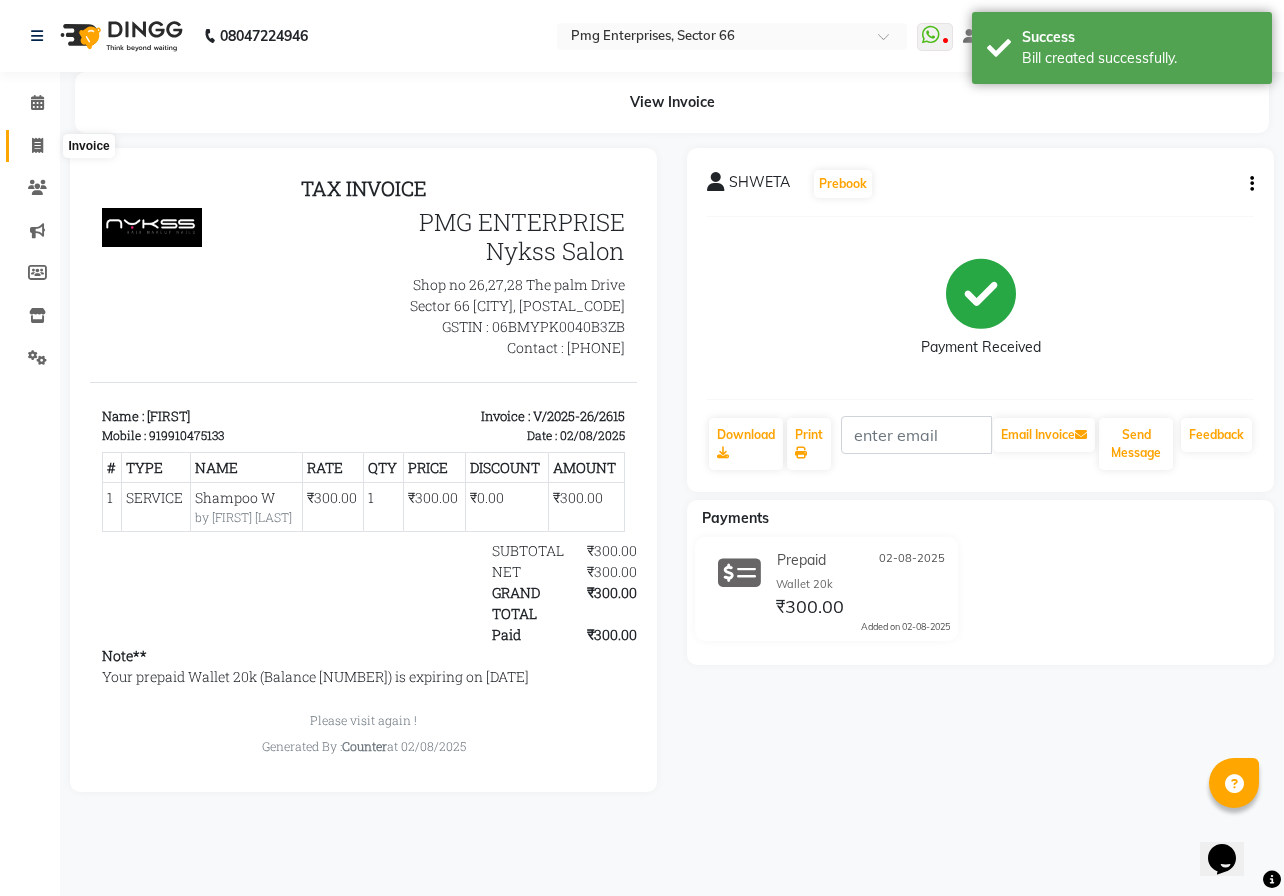 click 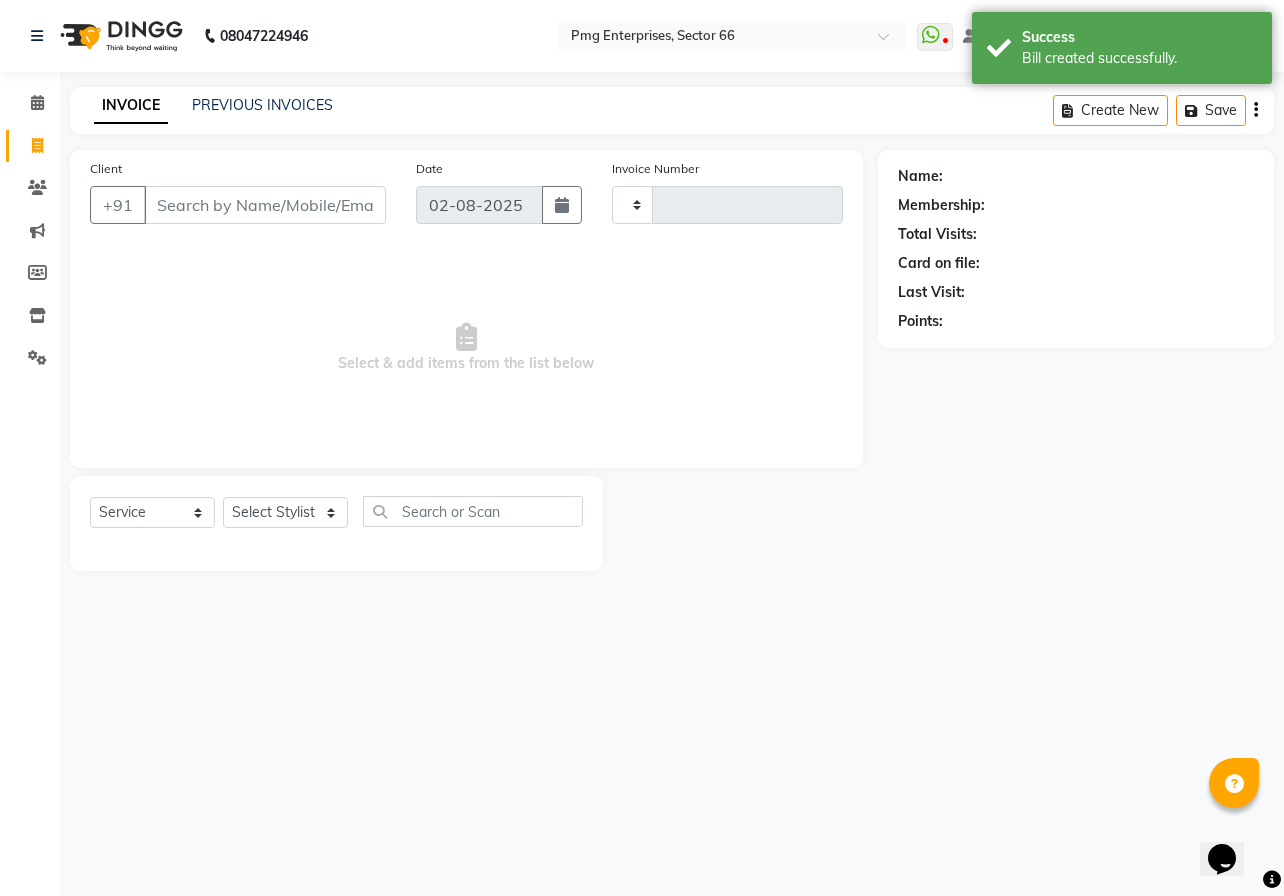 type on "2616" 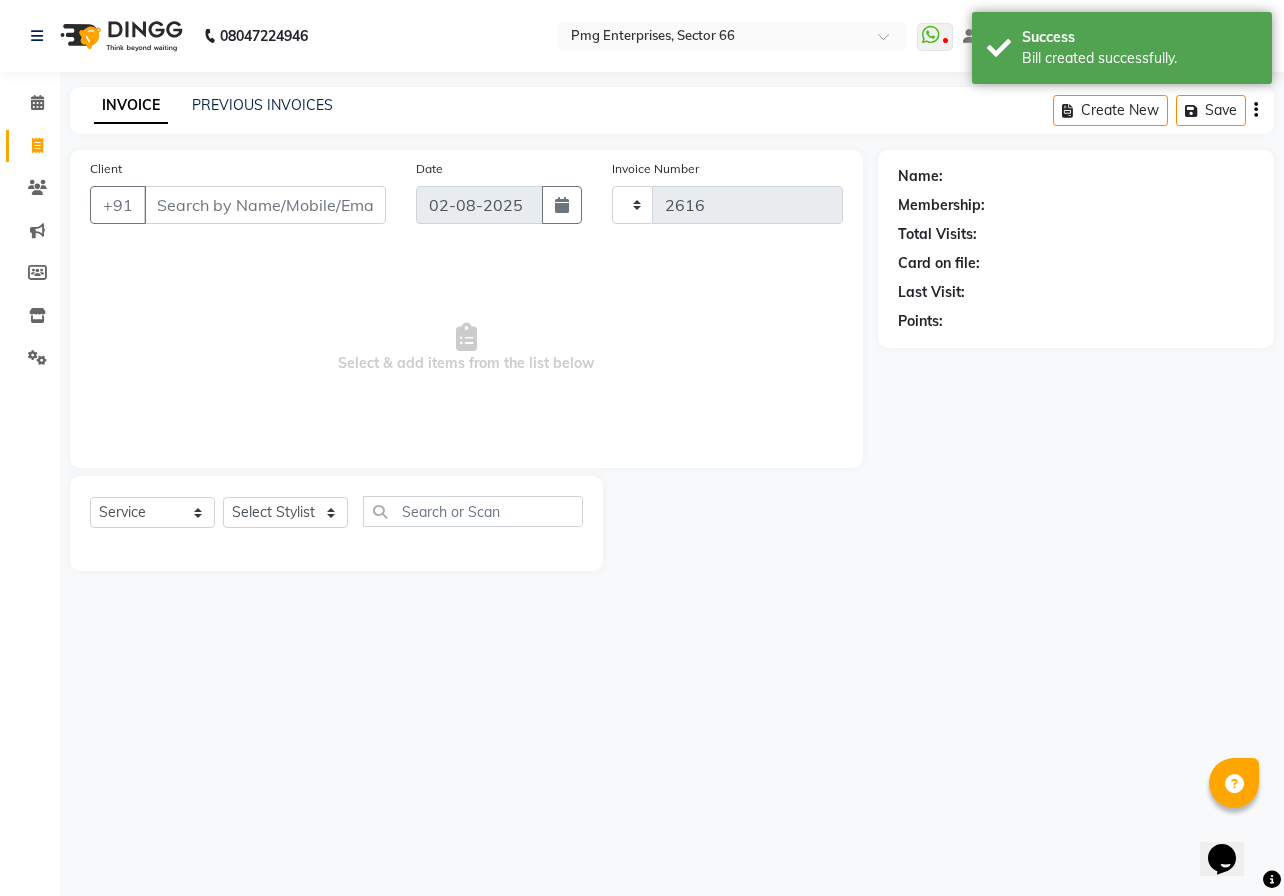 select on "889" 